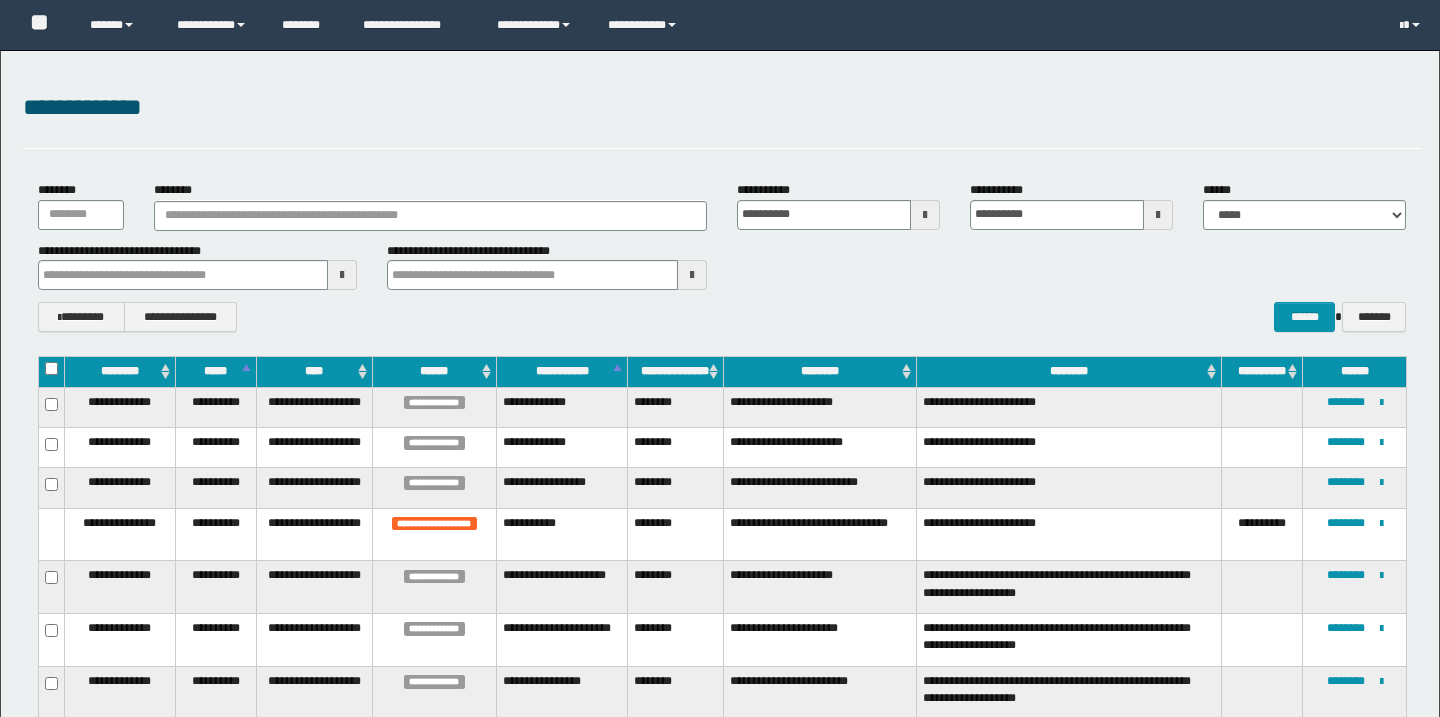 scroll, scrollTop: 0, scrollLeft: 0, axis: both 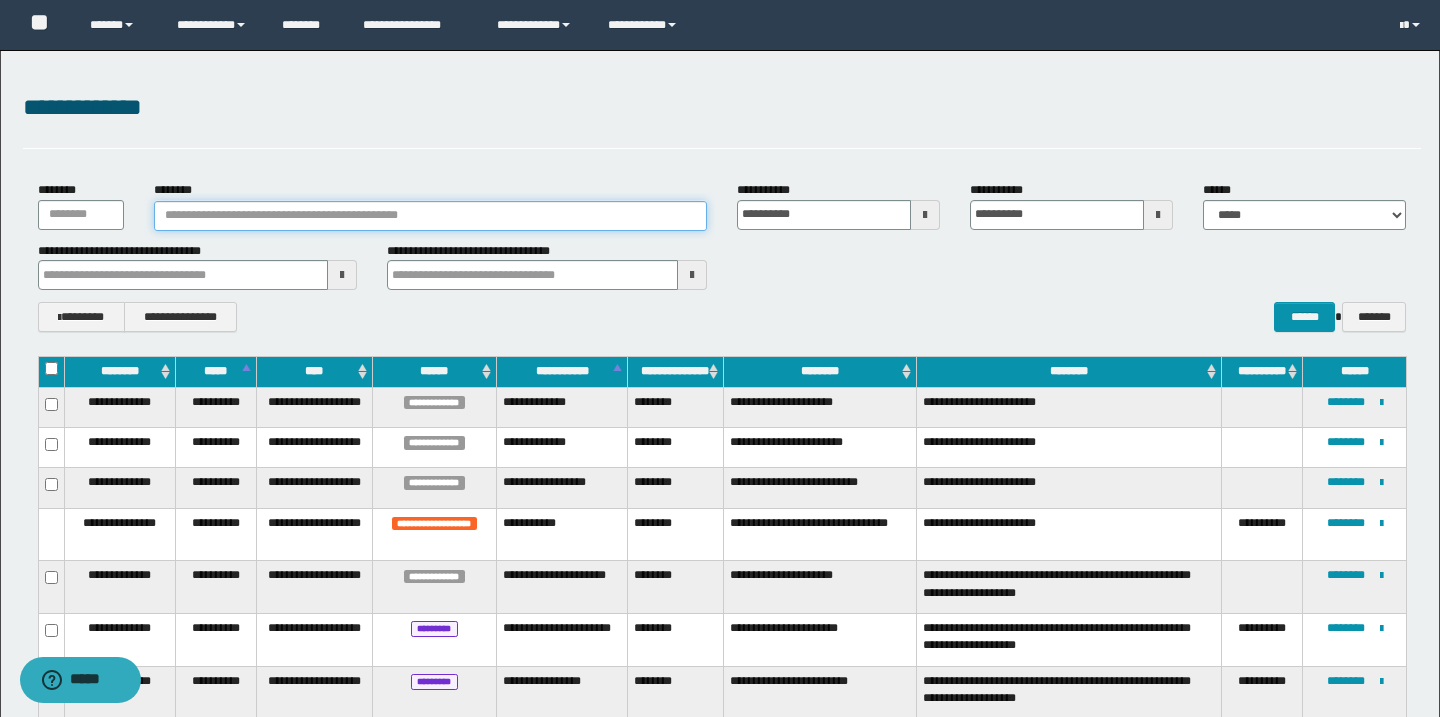 click on "********" at bounding box center [430, 216] 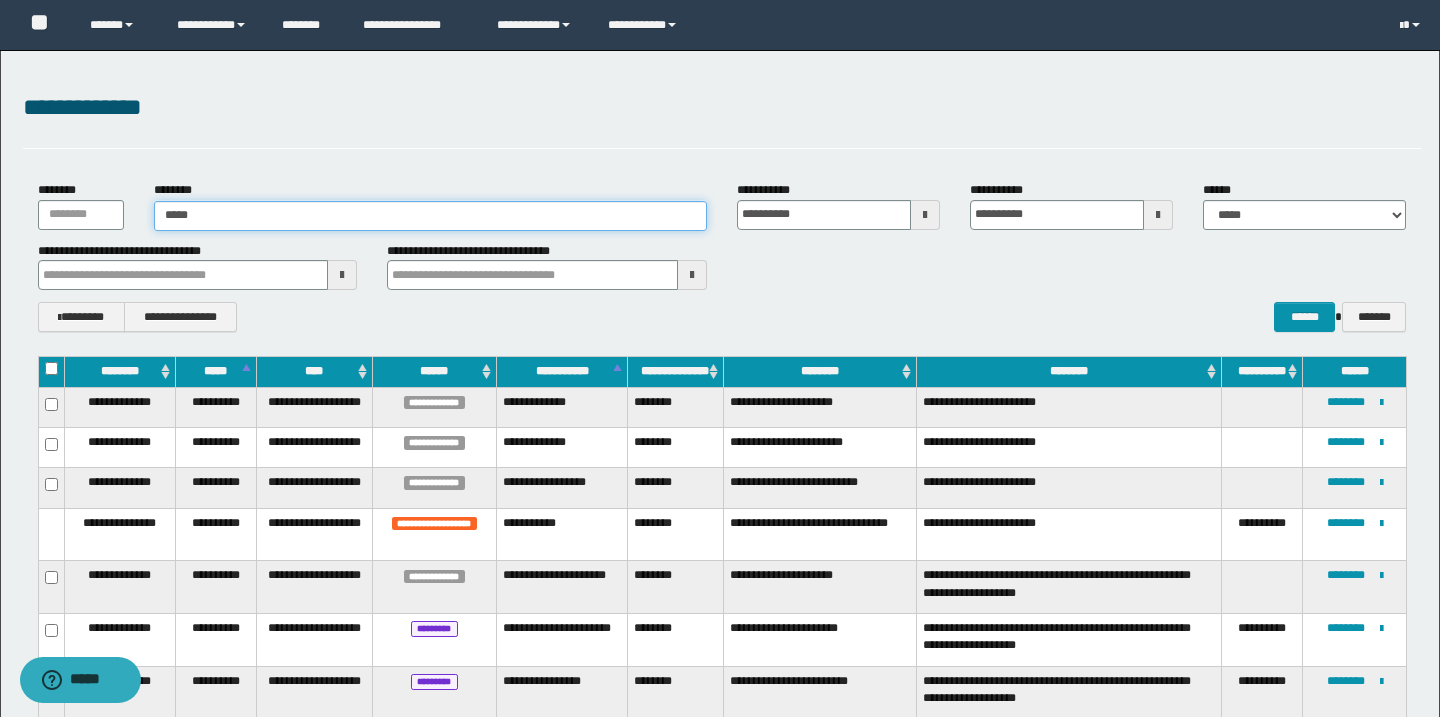type on "******" 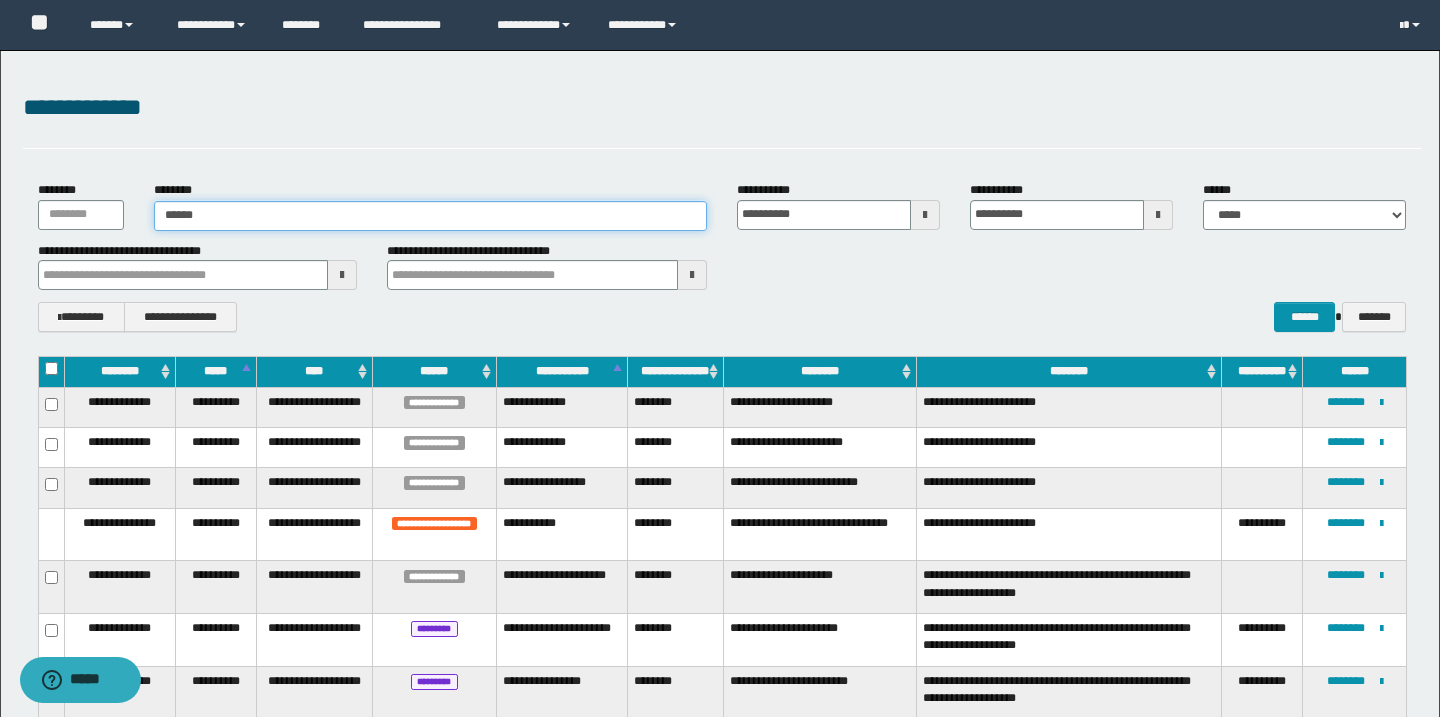 type on "******" 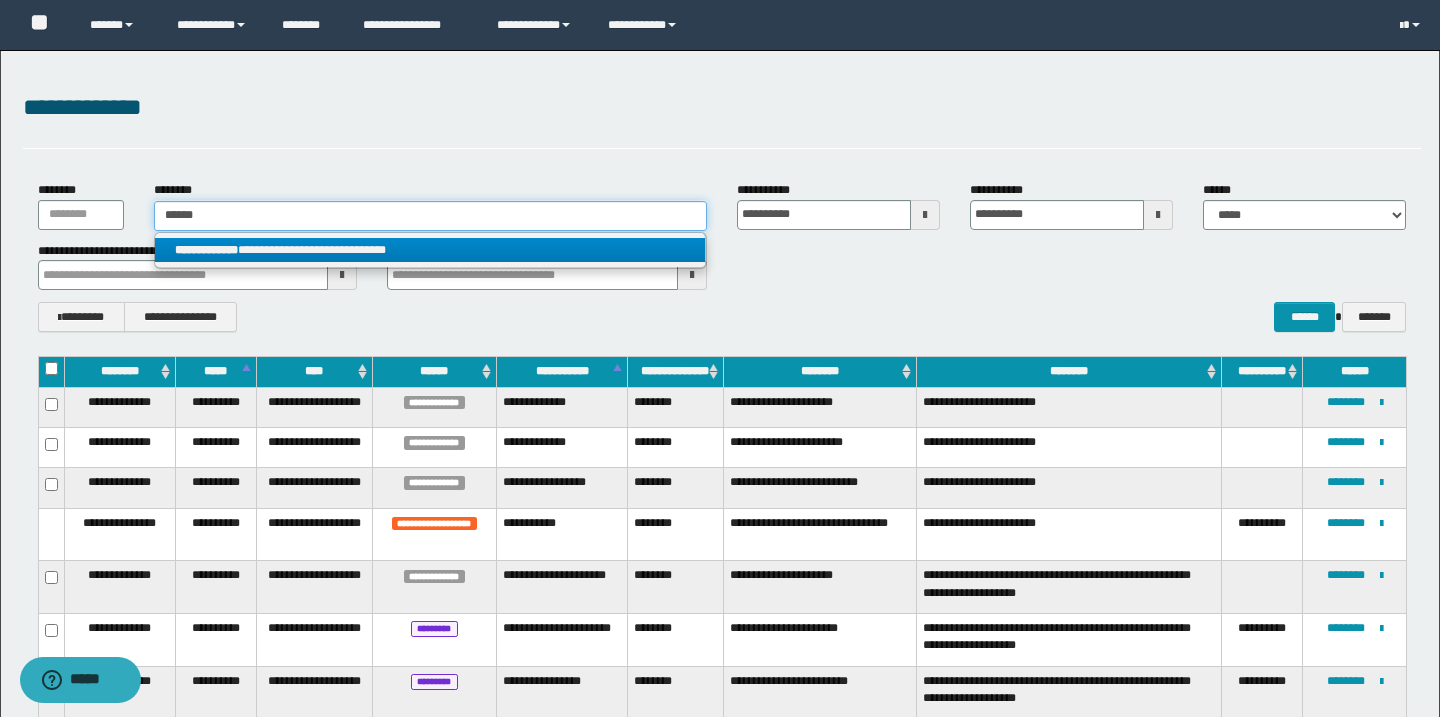 type on "******" 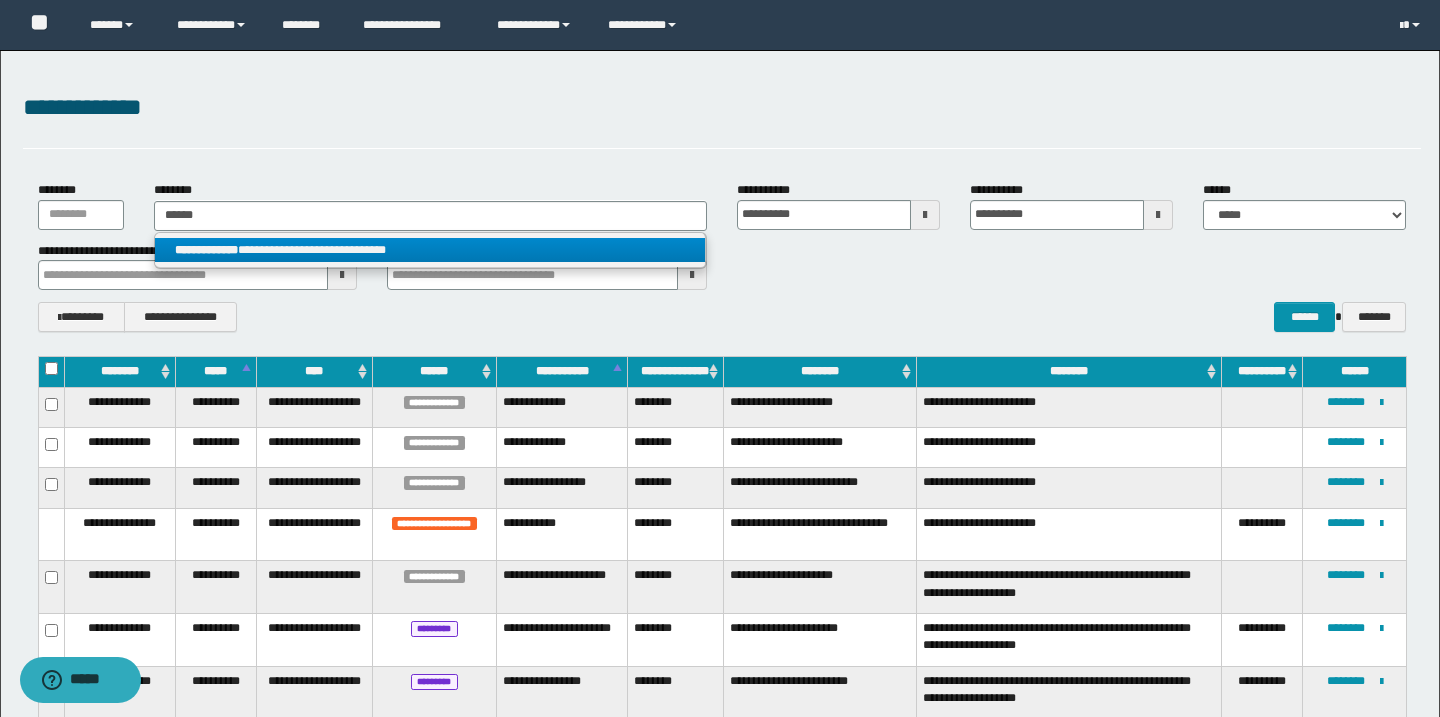 click on "**********" at bounding box center (430, 250) 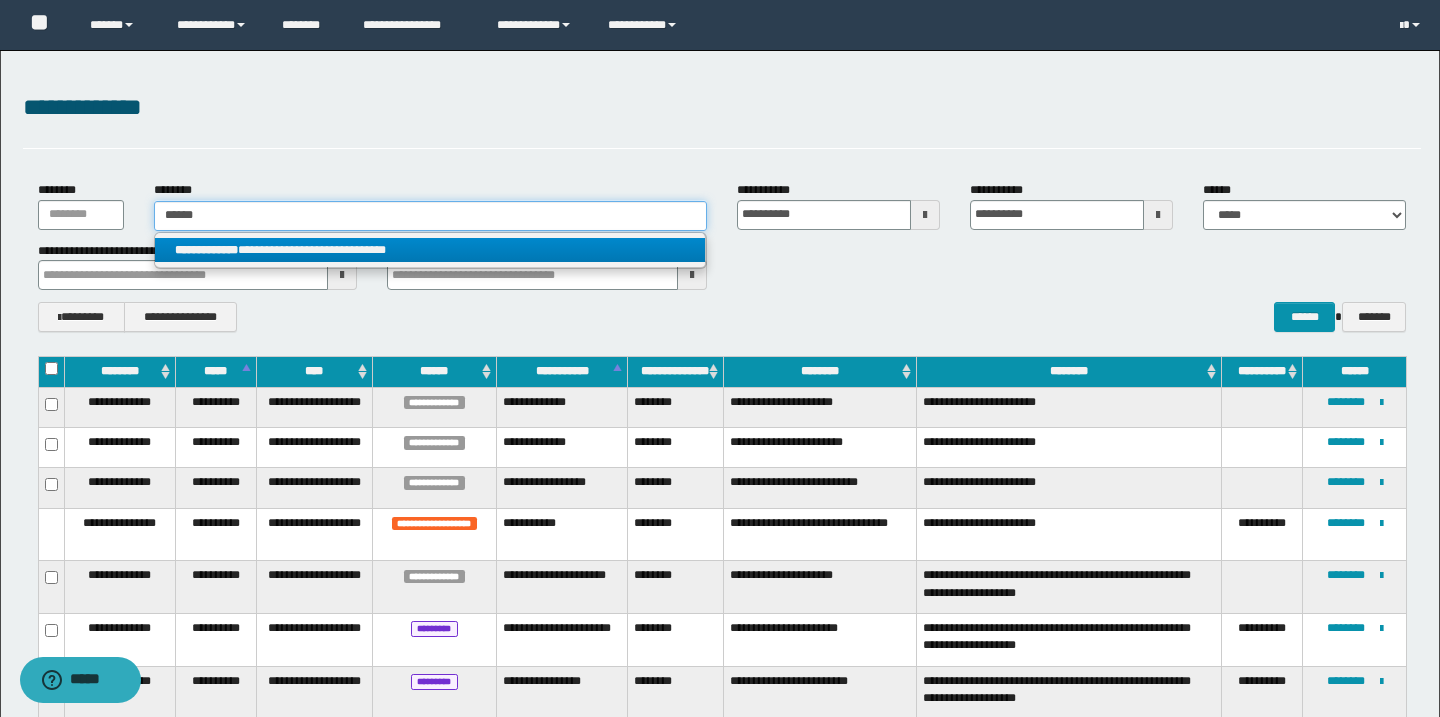 type 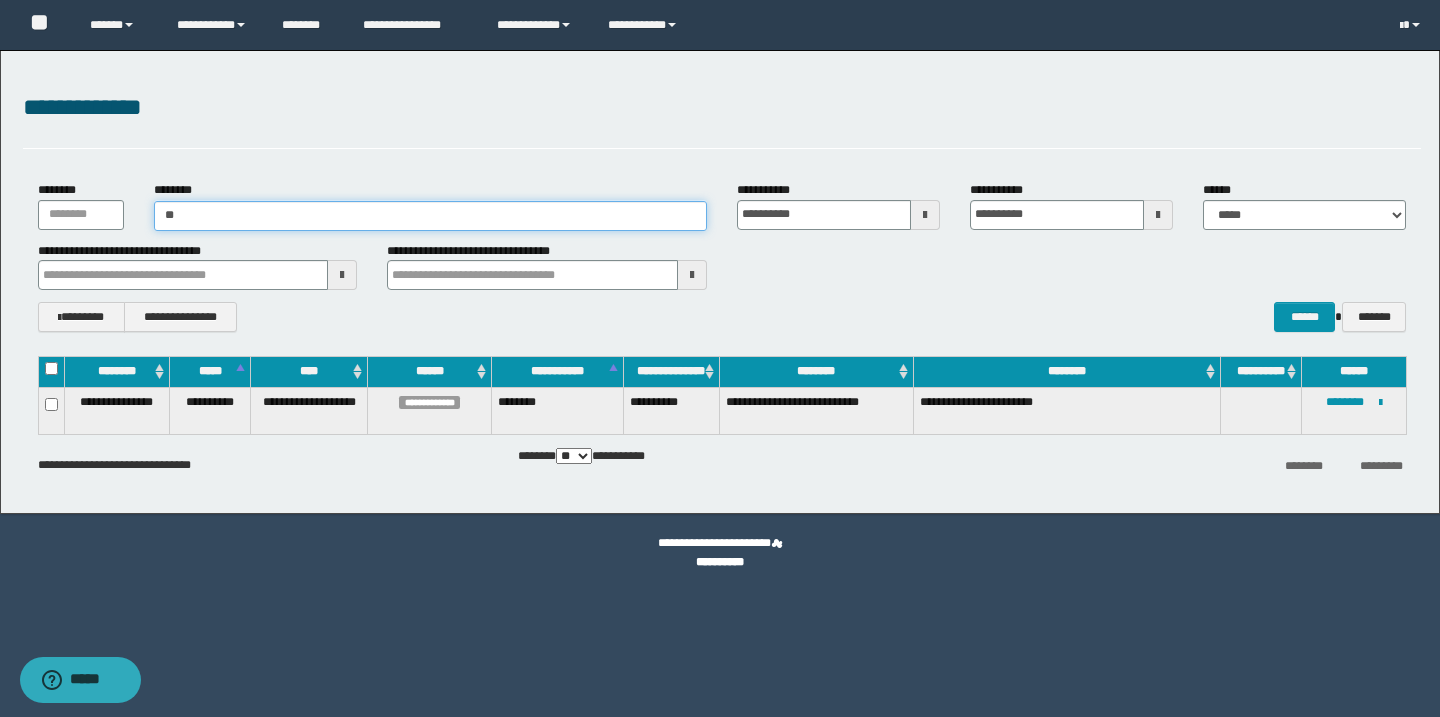 type on "*" 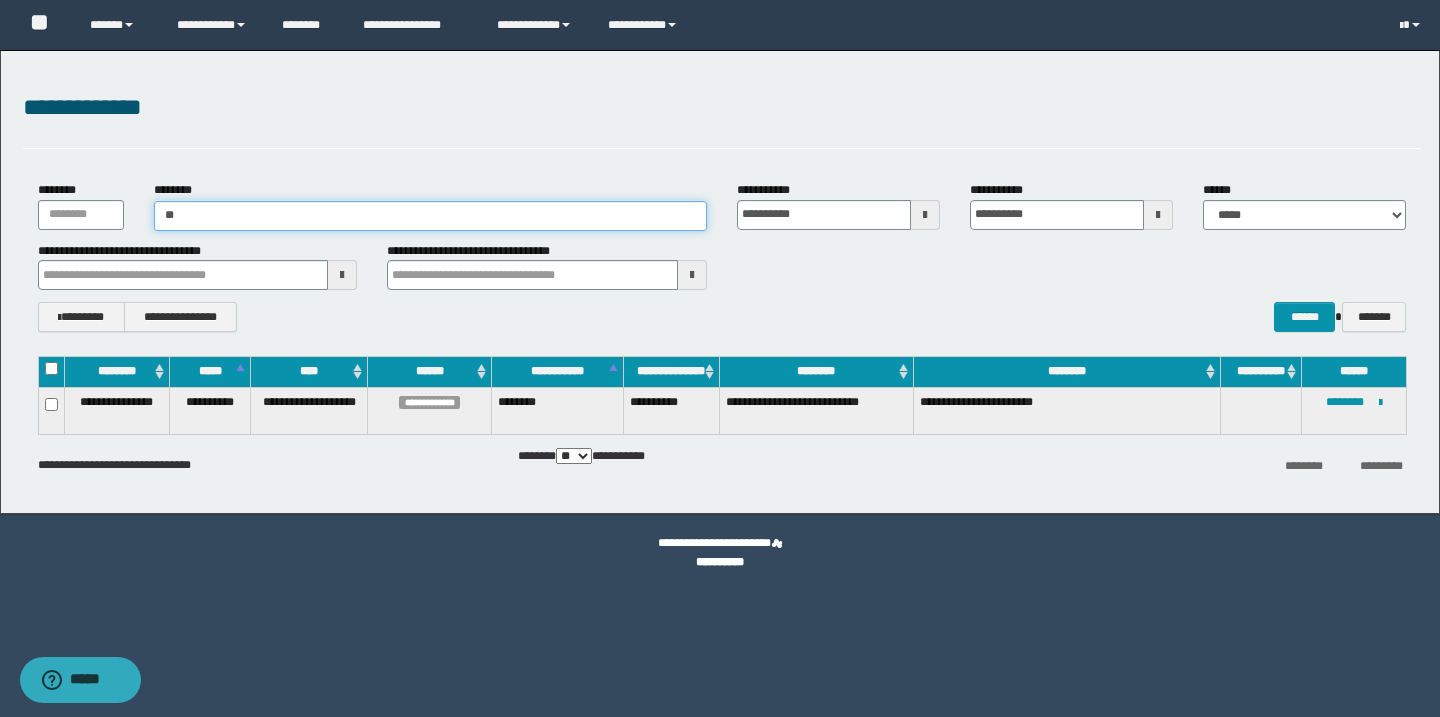 type on "***" 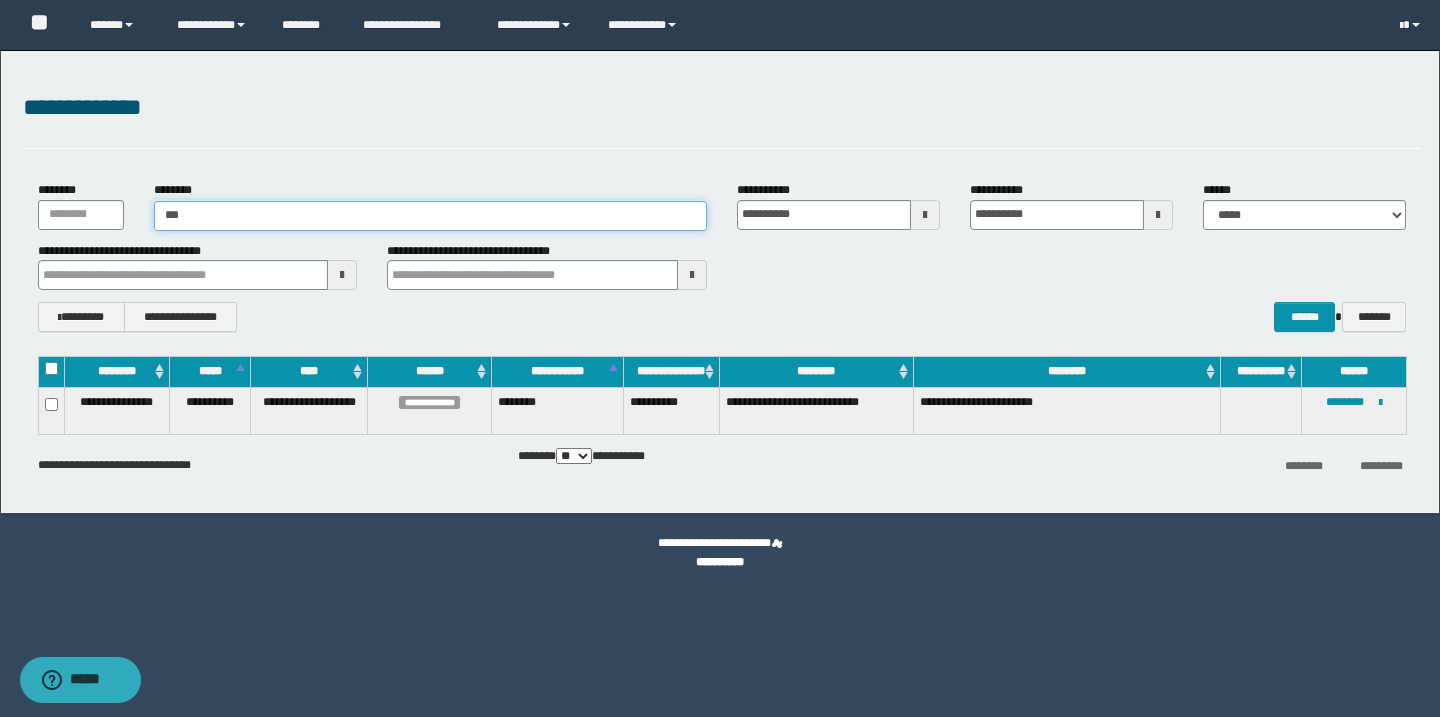 type 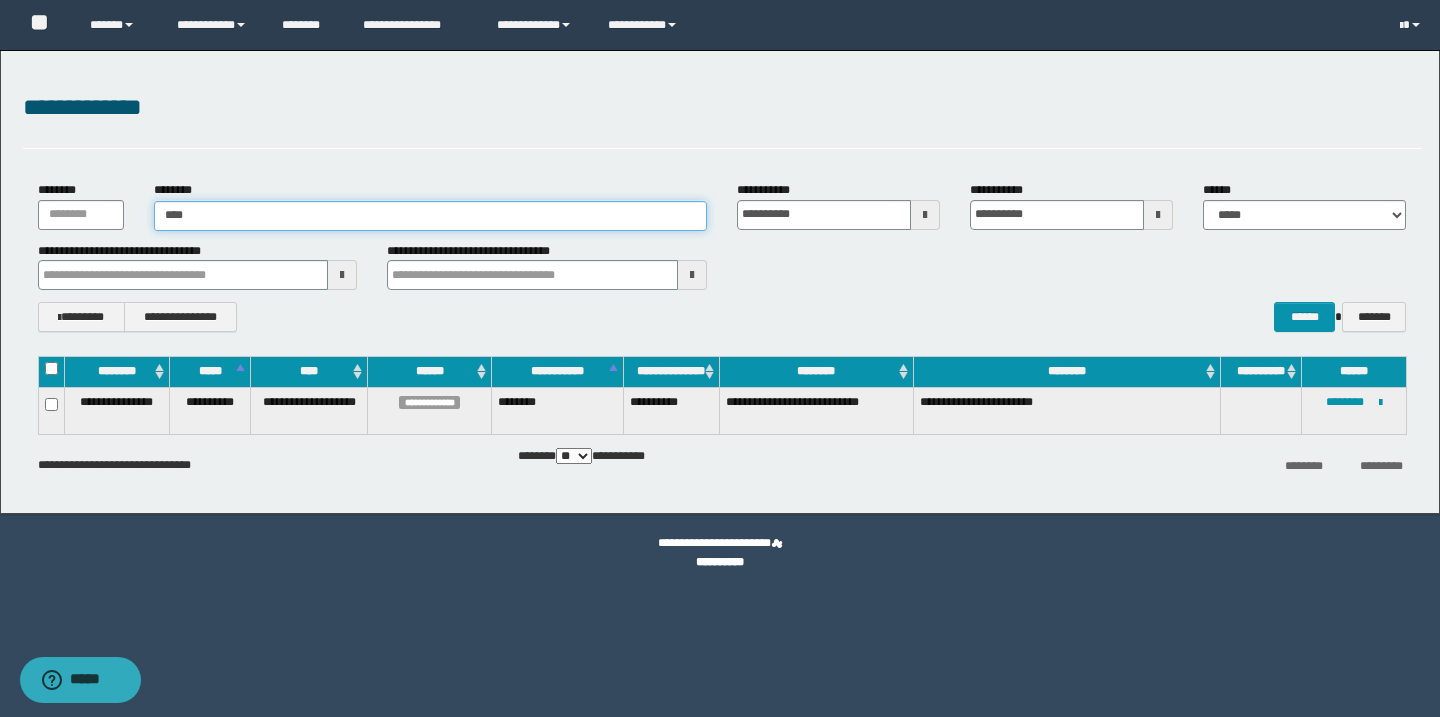 type on "****" 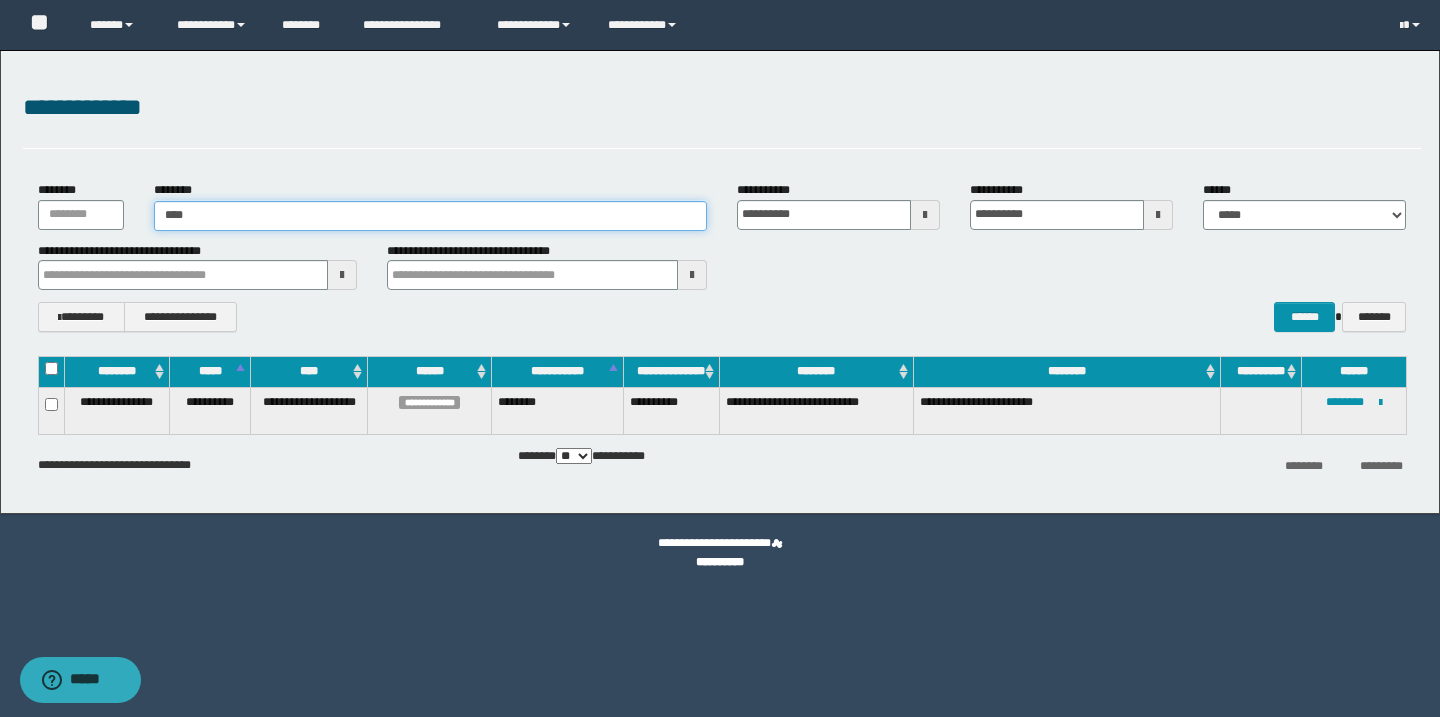 type 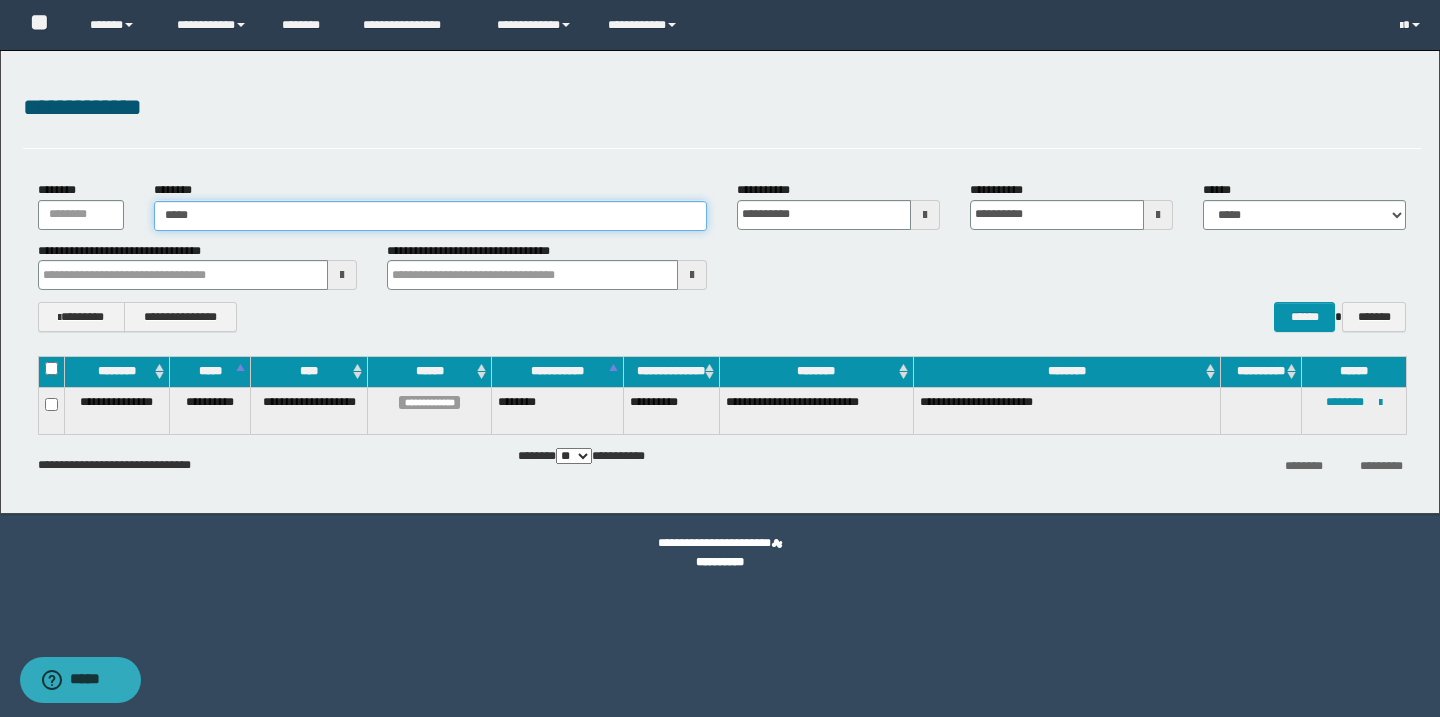 type on "*****" 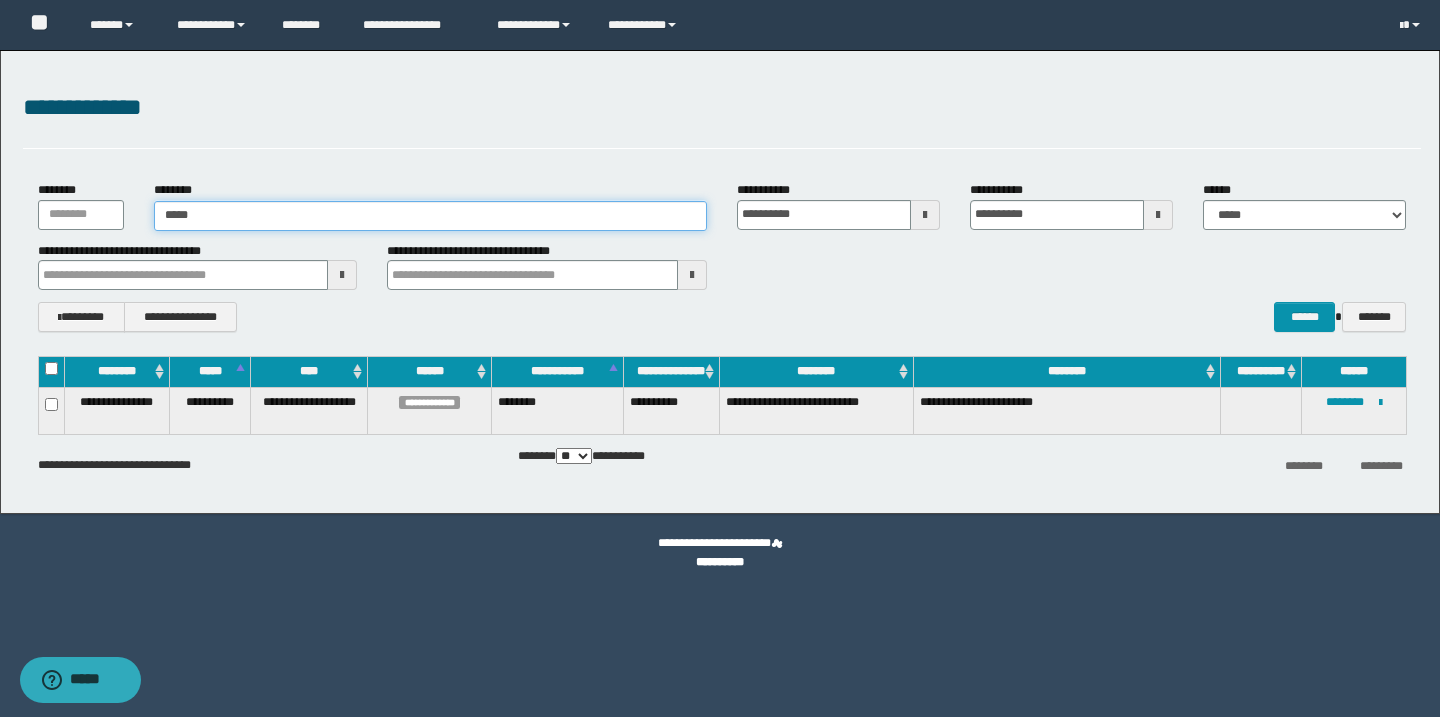 type 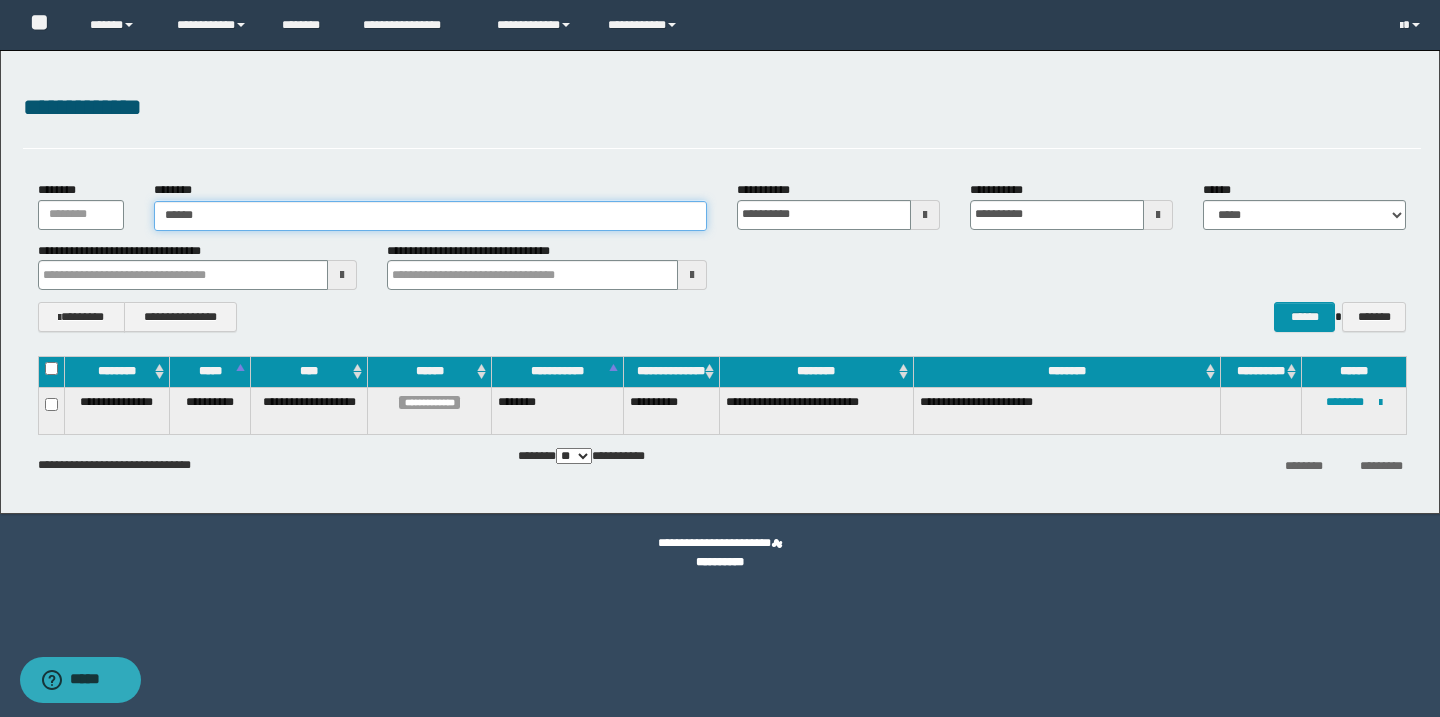 type on "******" 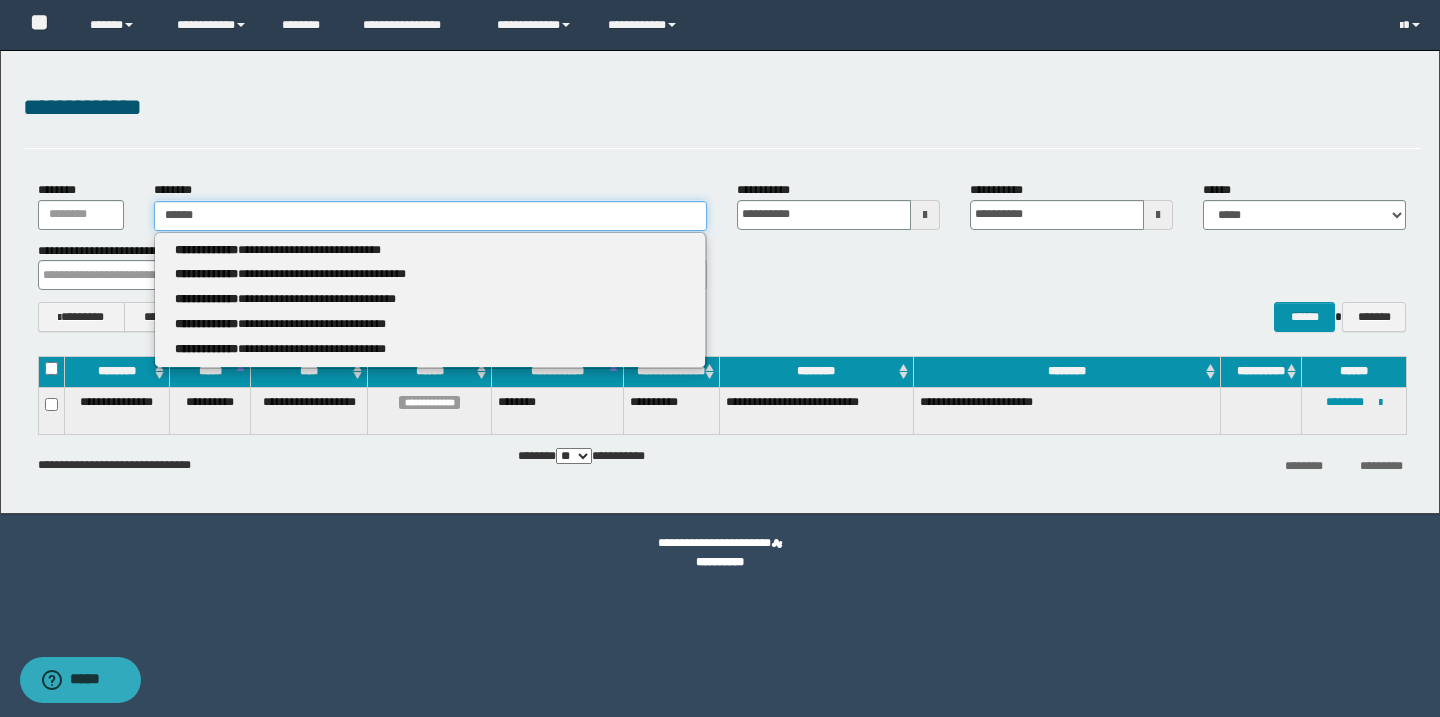type 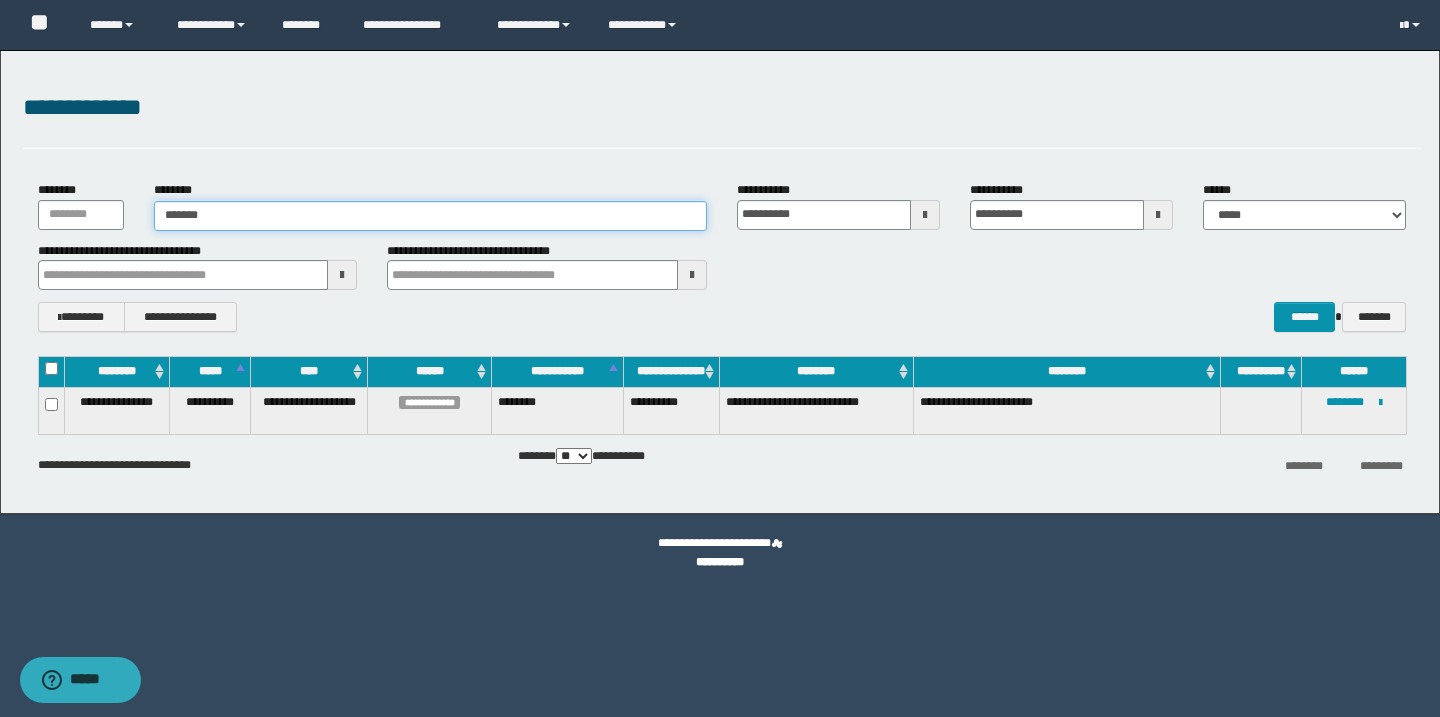 type on "*******" 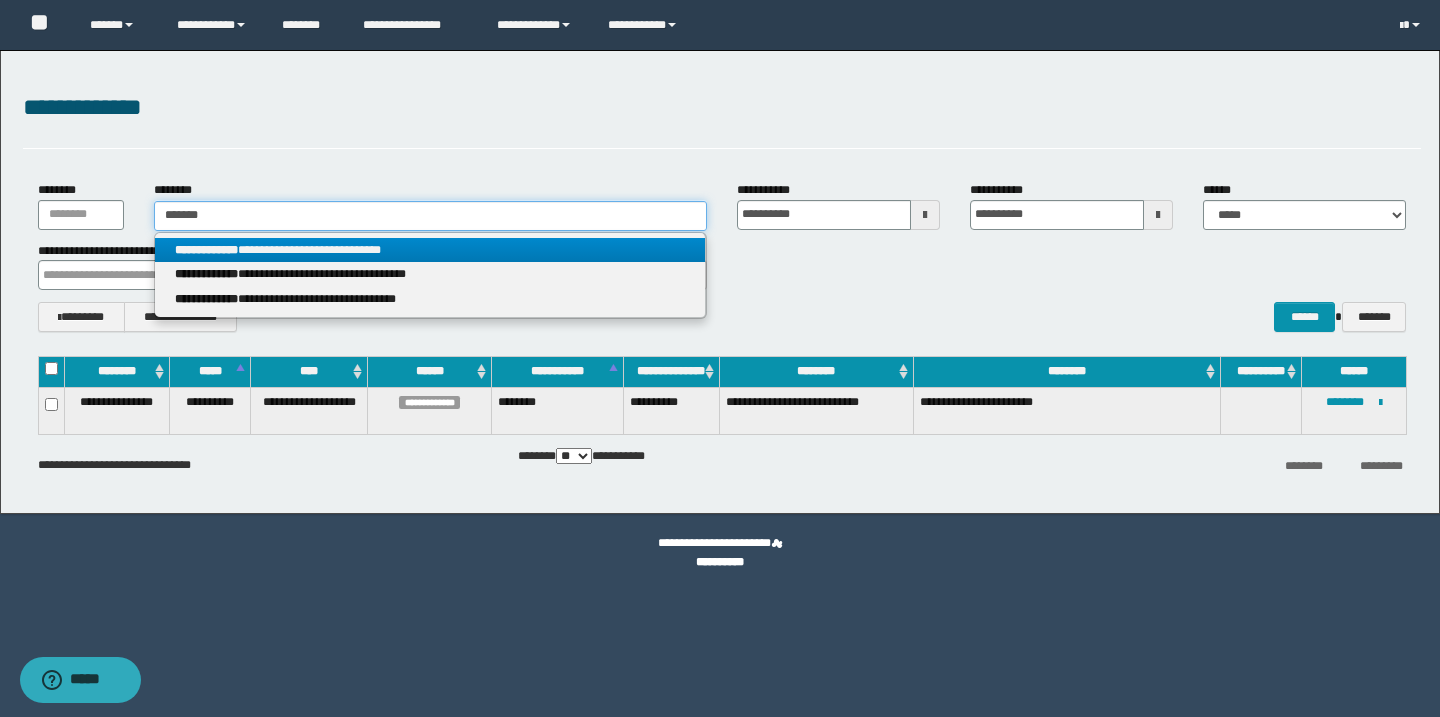type on "*******" 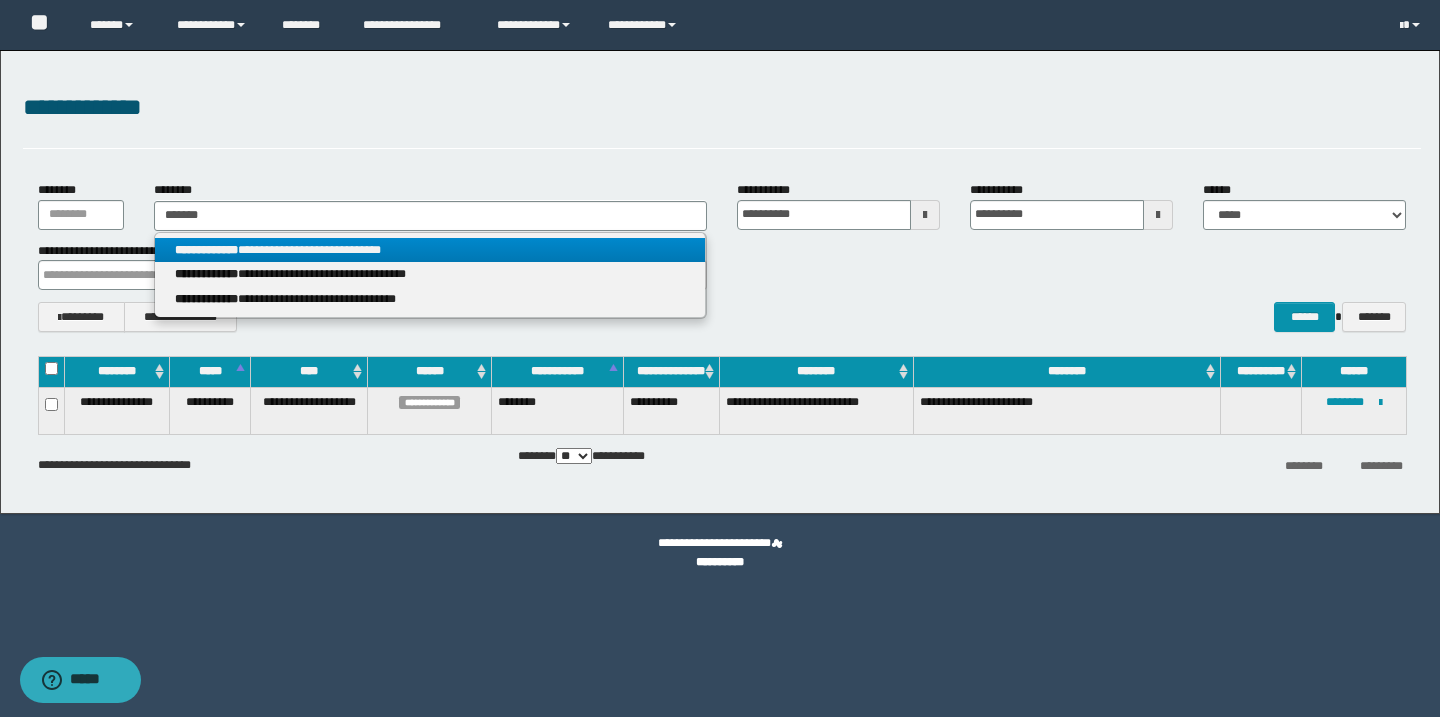 click on "**********" at bounding box center (430, 250) 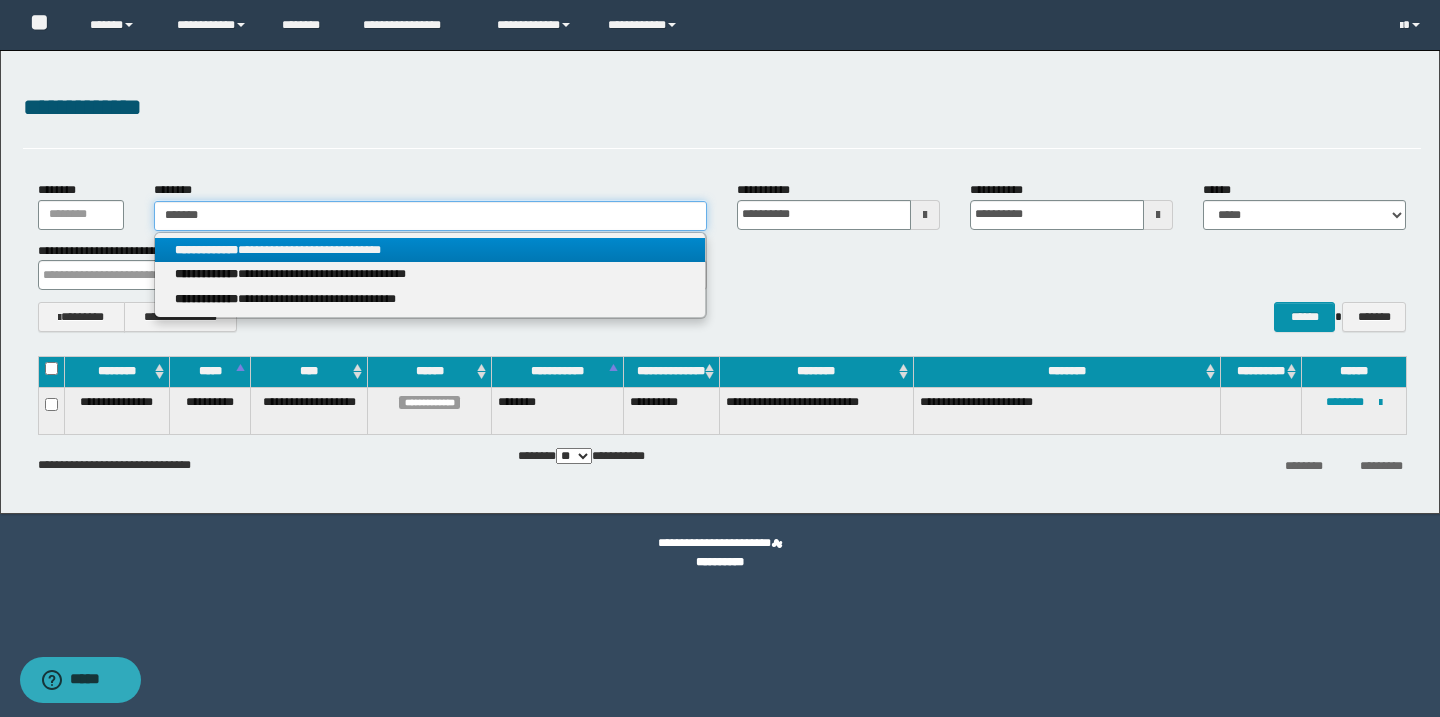 type 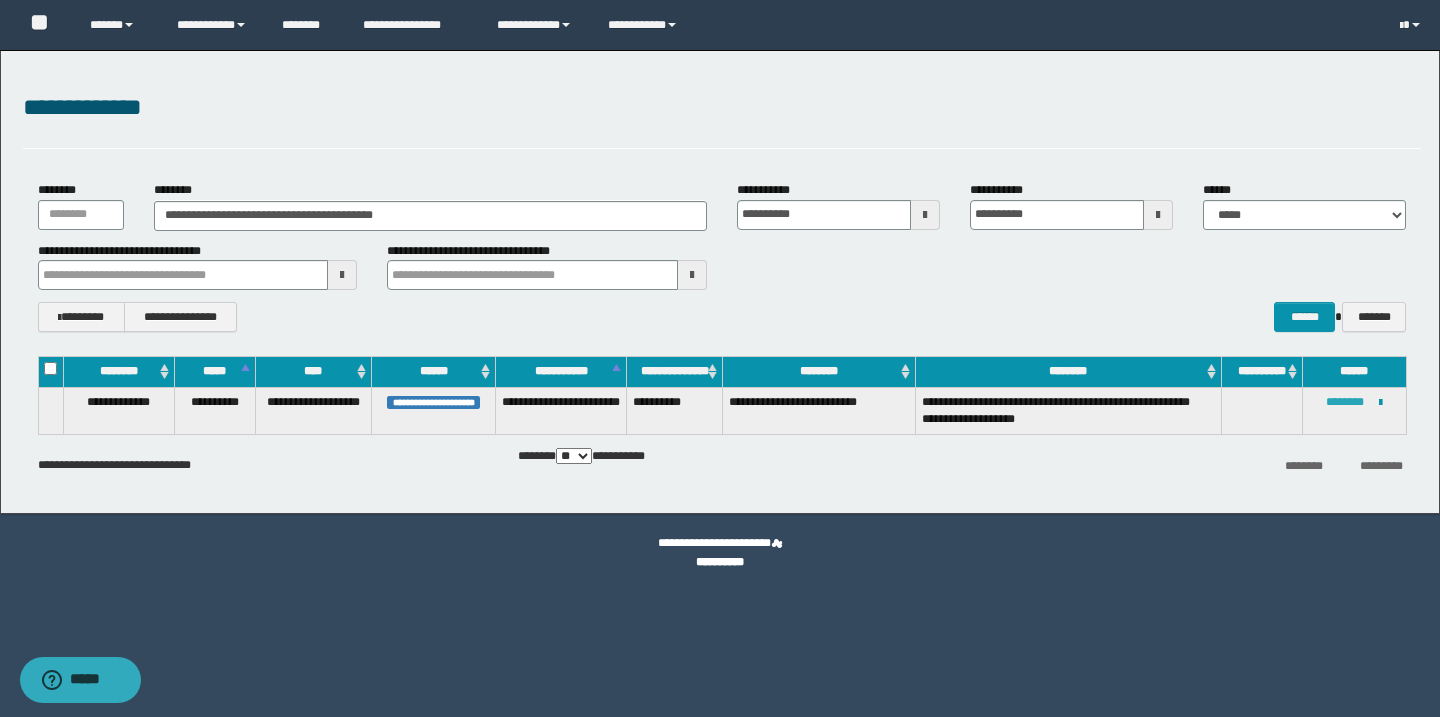 click on "********" at bounding box center [1345, 402] 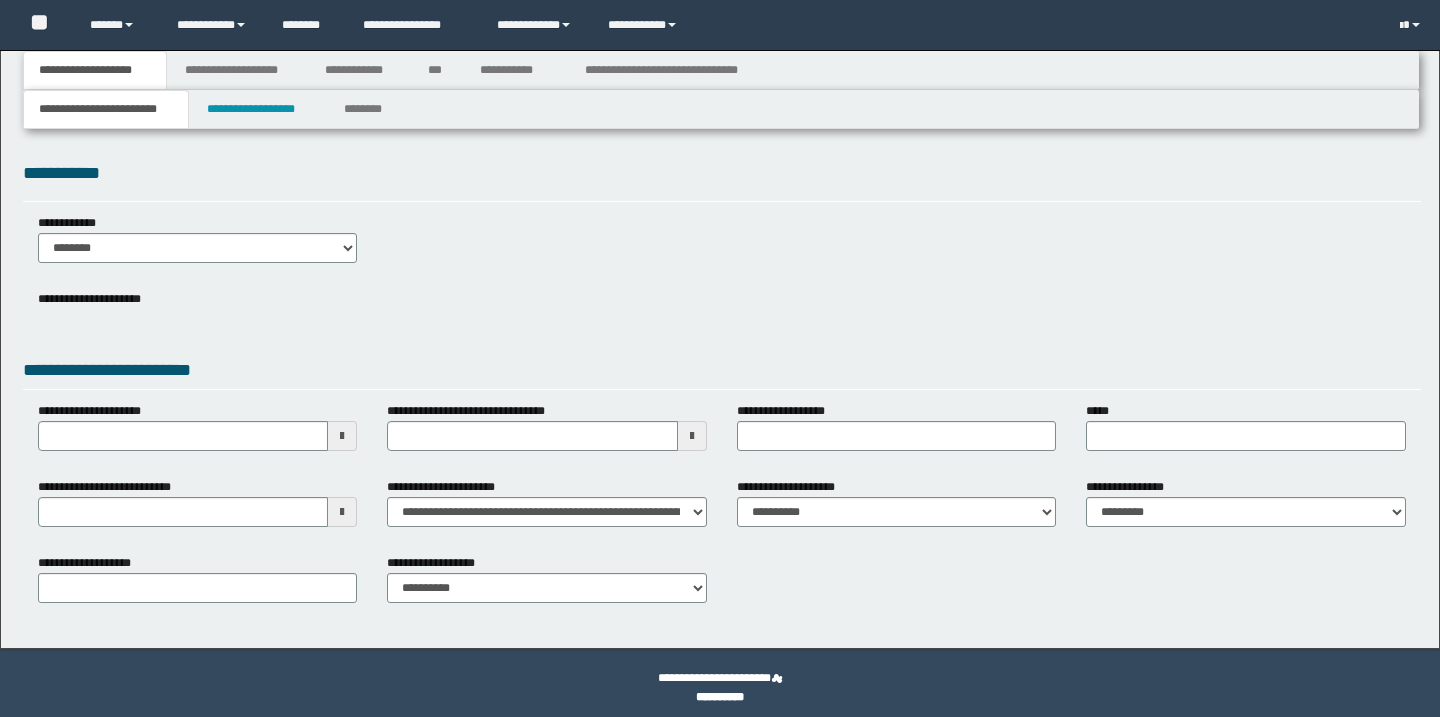 scroll, scrollTop: 0, scrollLeft: 0, axis: both 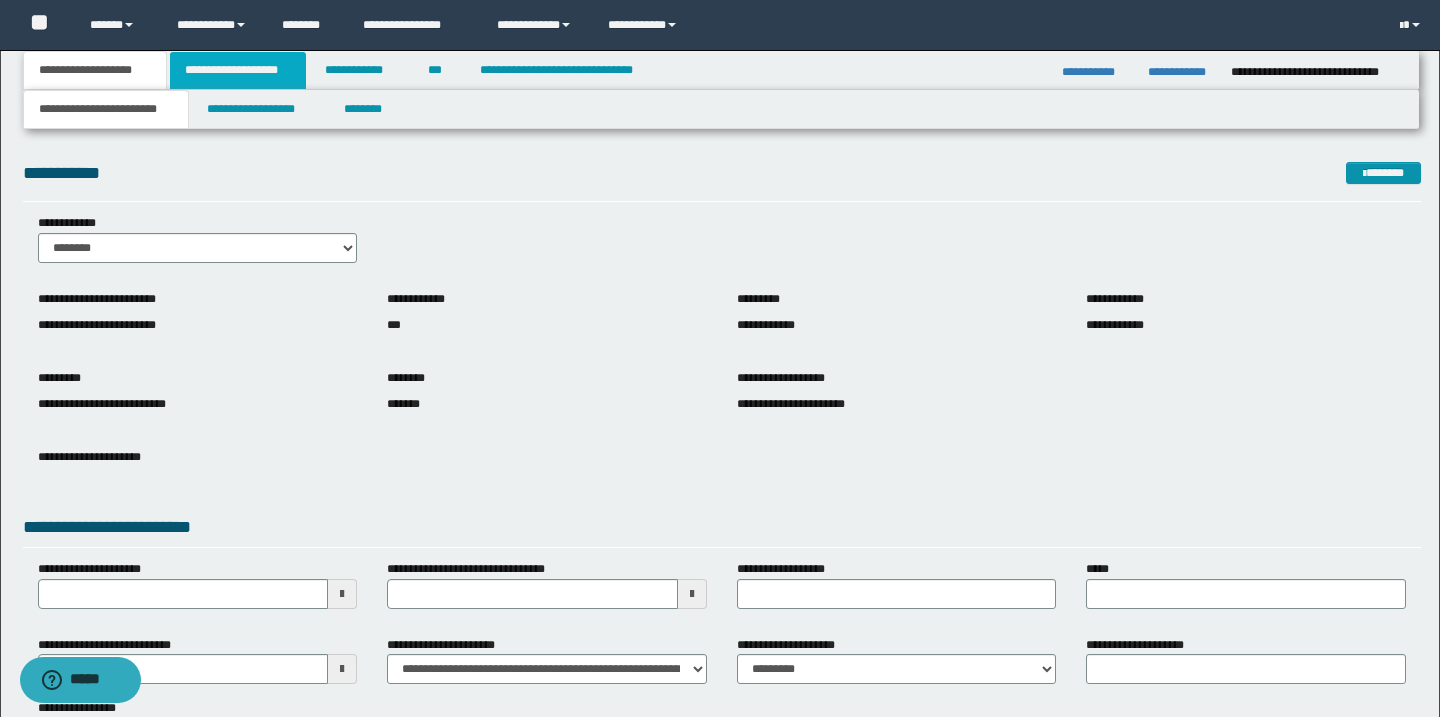 click on "**********" at bounding box center [238, 70] 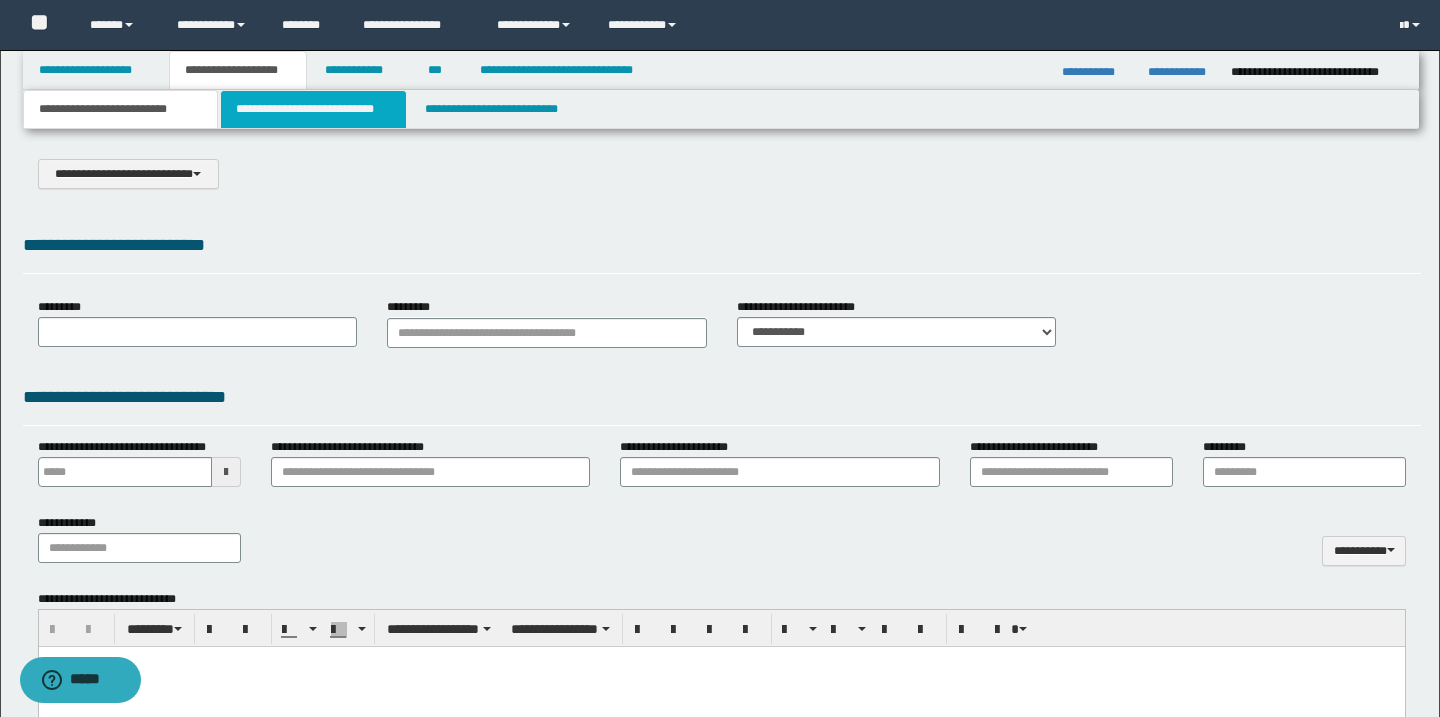 select on "*" 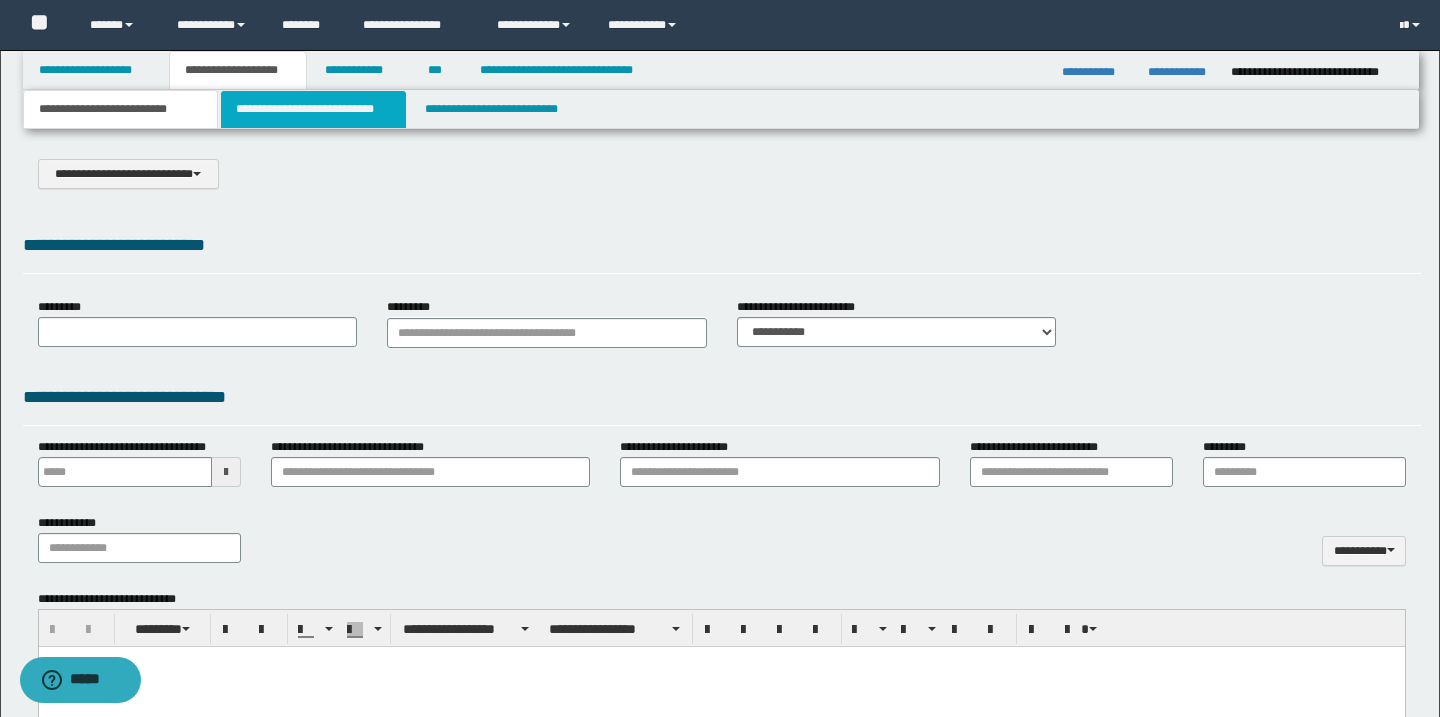 scroll, scrollTop: 0, scrollLeft: 0, axis: both 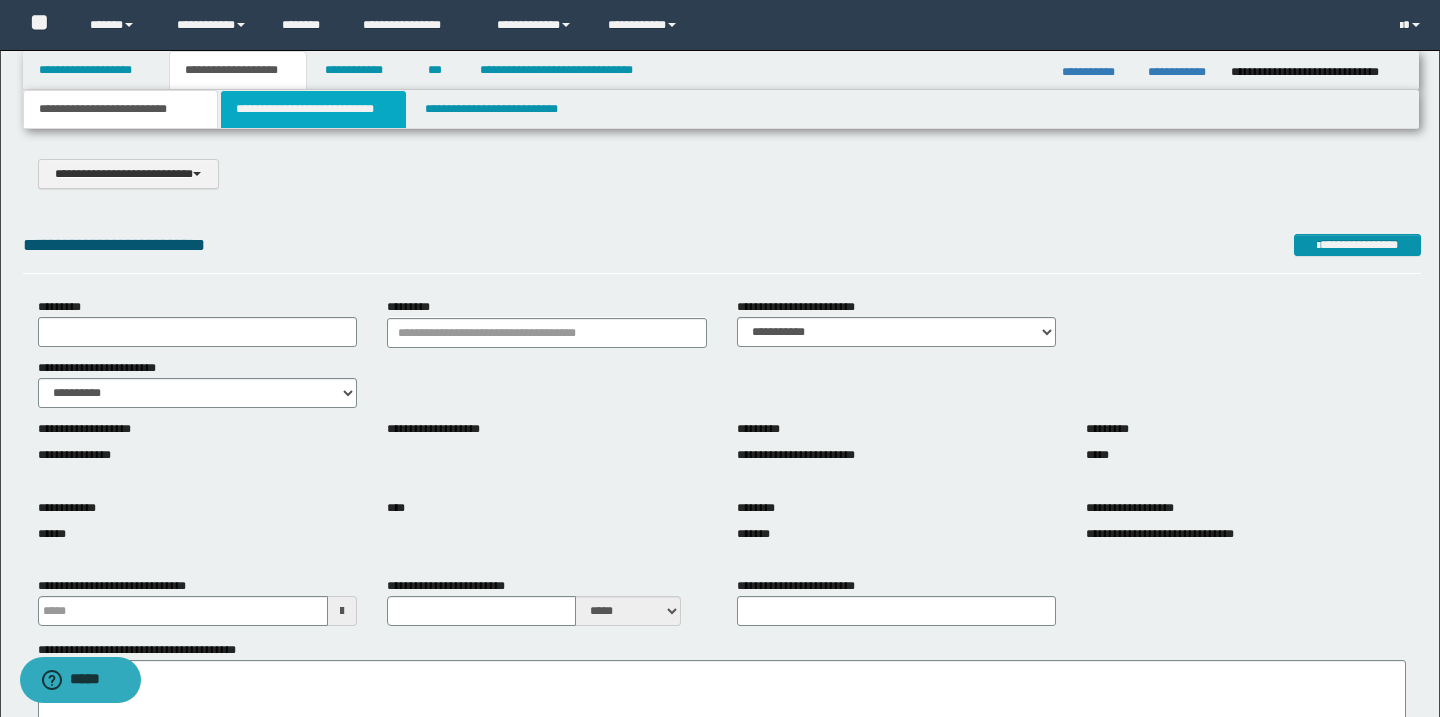 click on "**********" at bounding box center [314, 109] 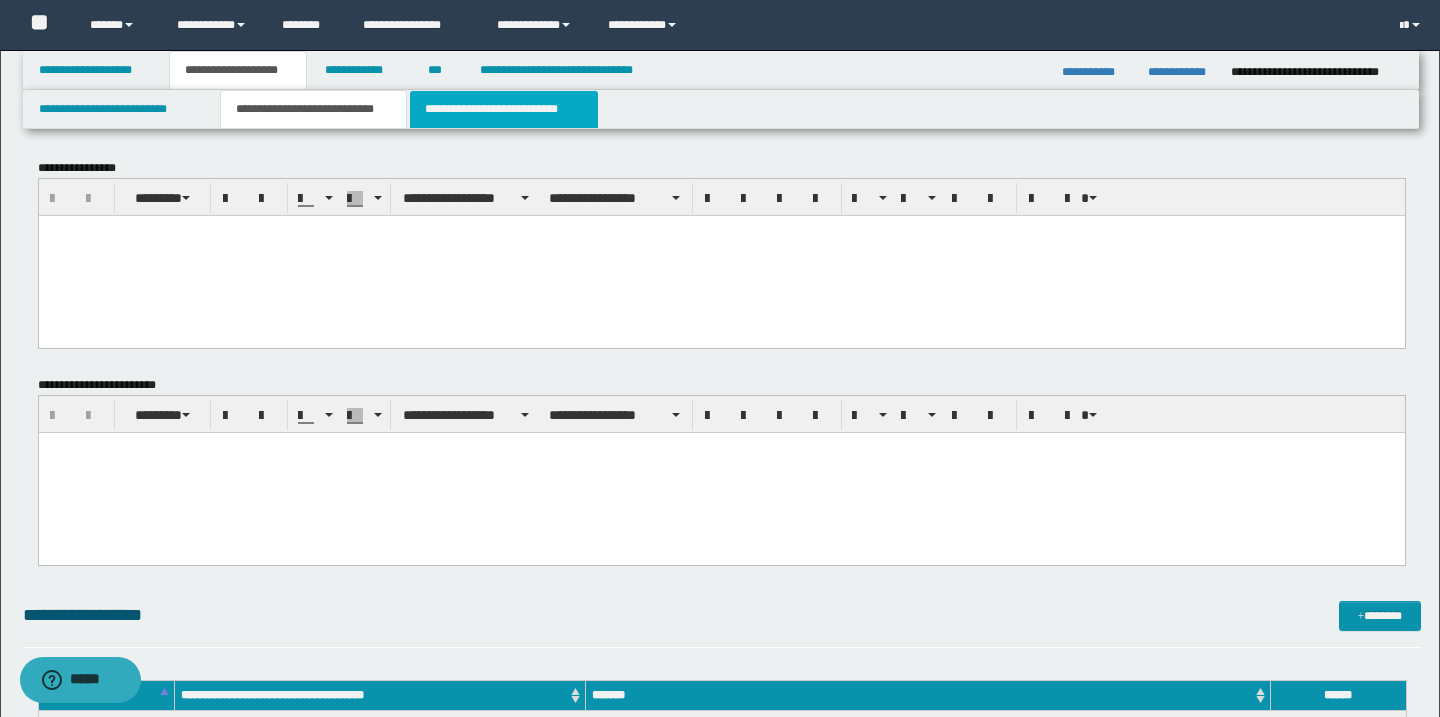 scroll, scrollTop: 0, scrollLeft: 0, axis: both 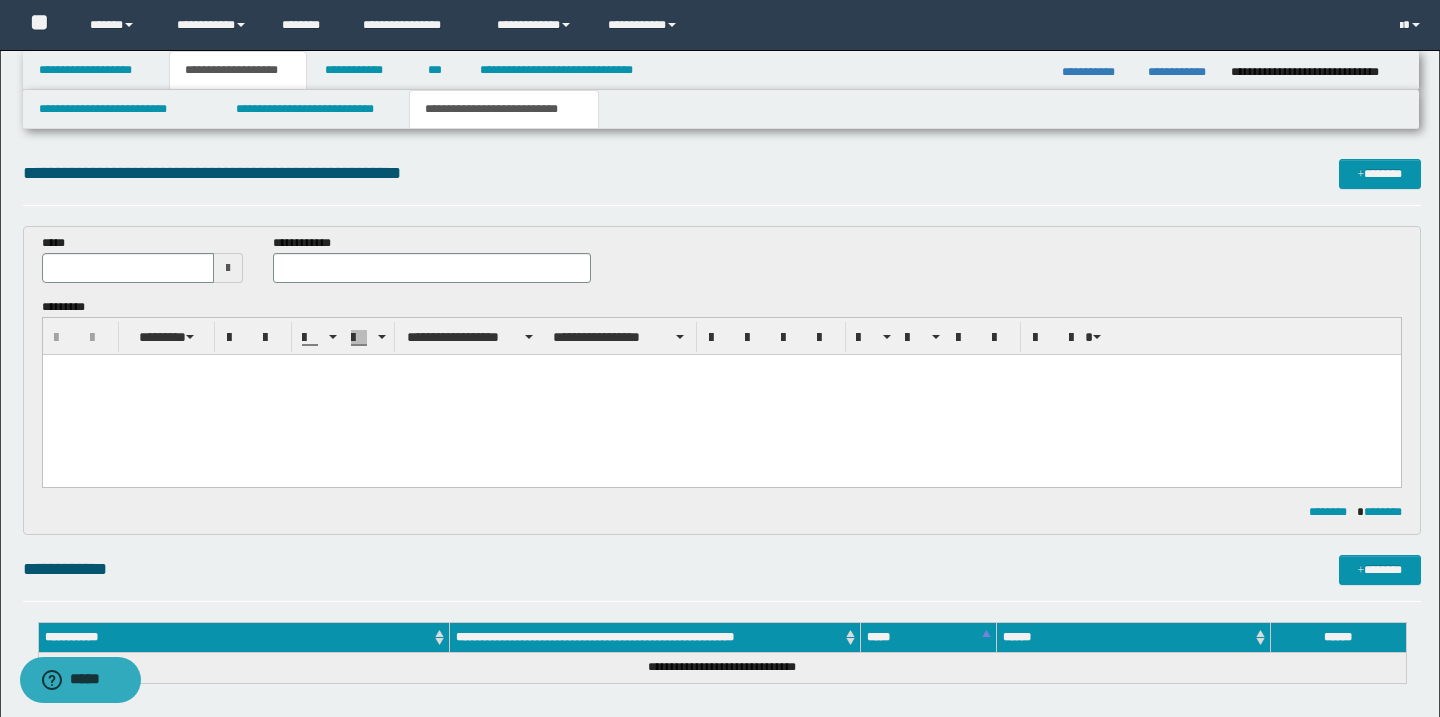 click at bounding box center [721, 370] 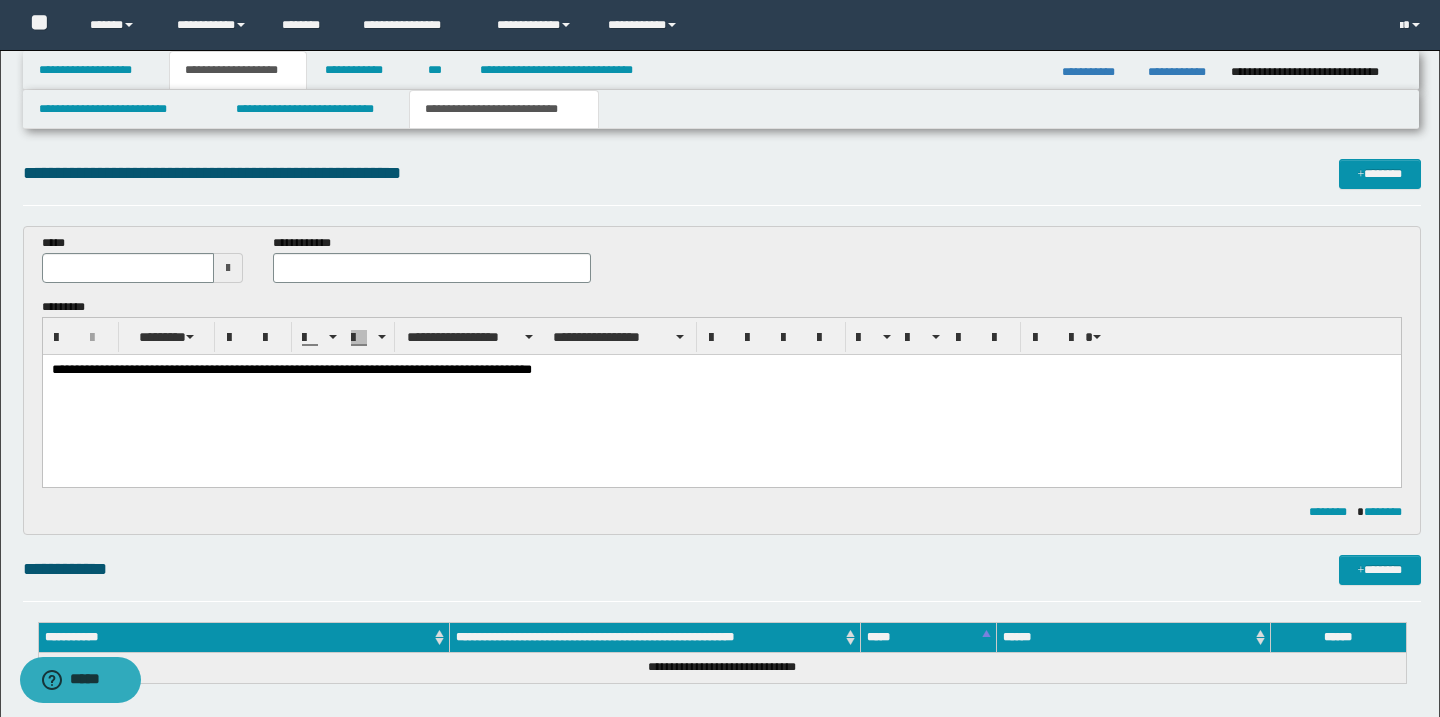 click on "**********" at bounding box center (721, 371) 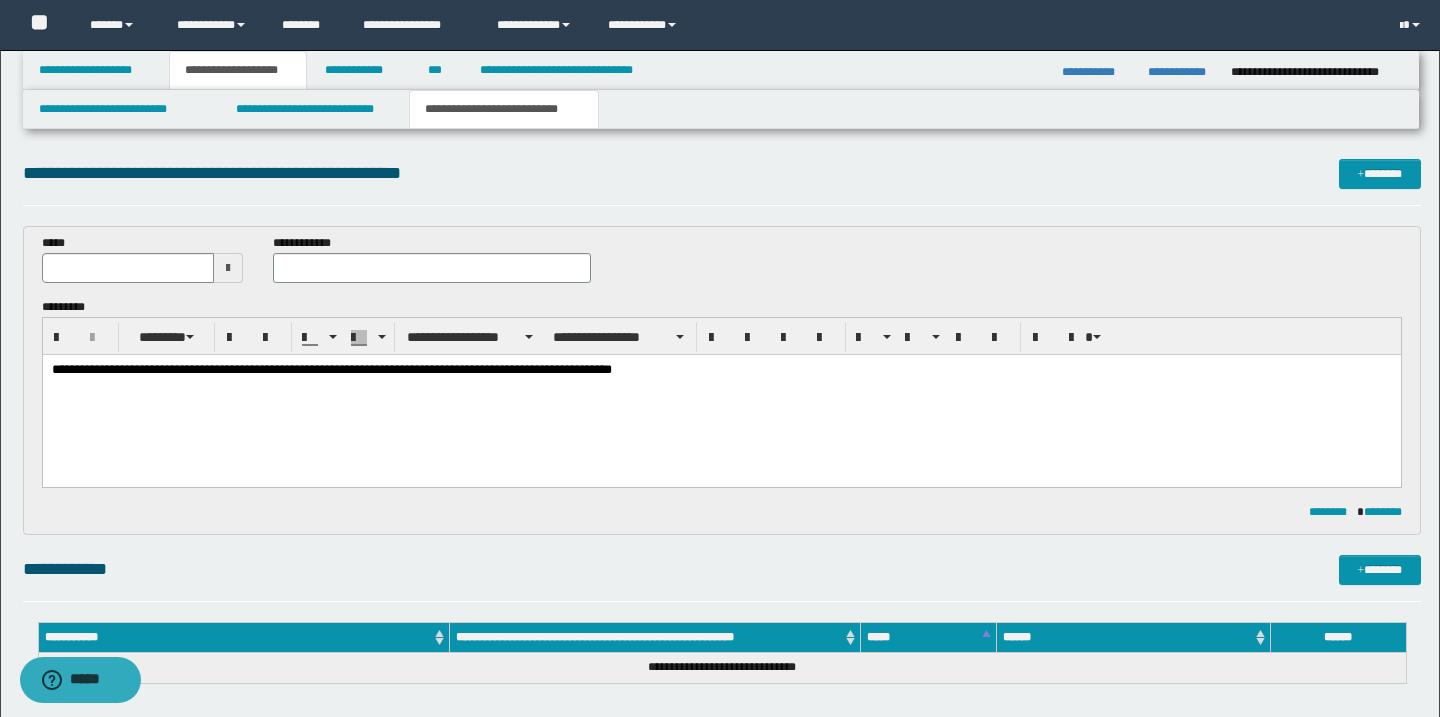 click on "**********" at bounding box center [721, 371] 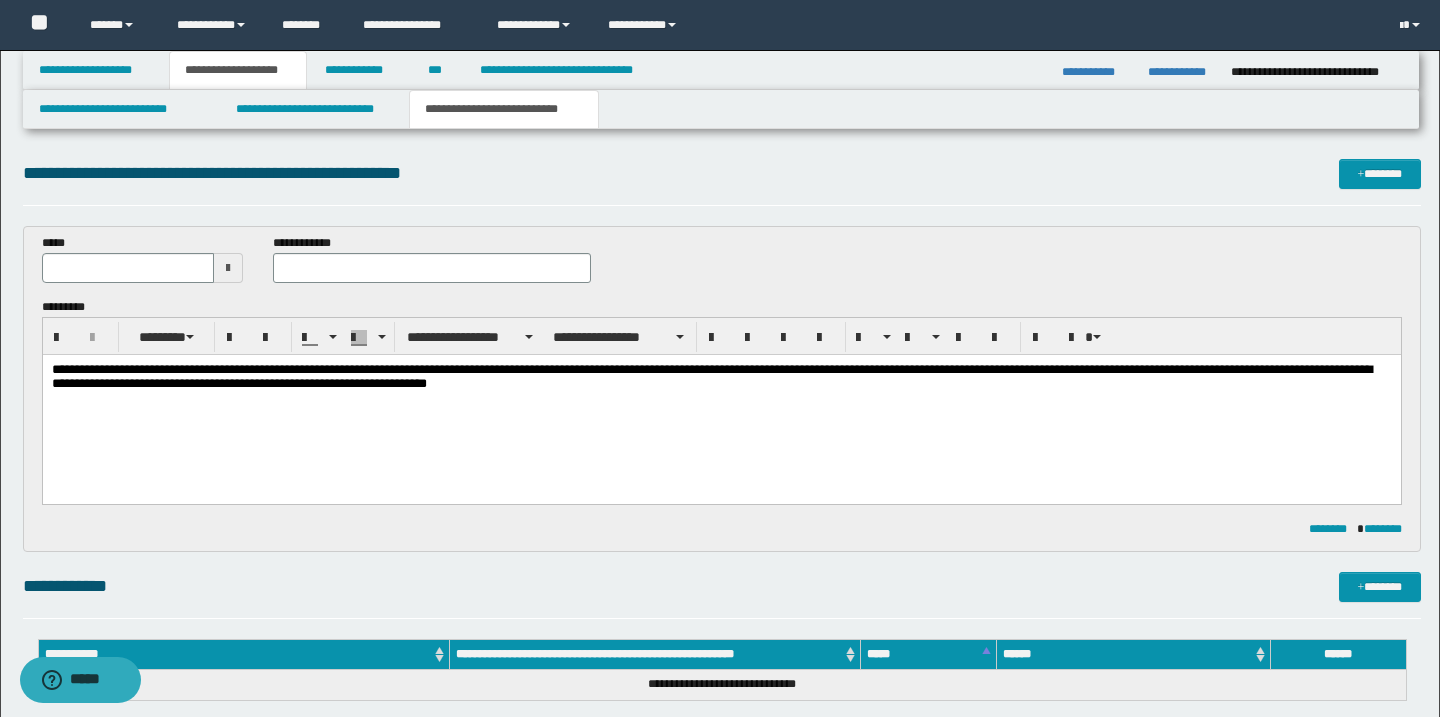 click on "**********" at bounding box center [721, 379] 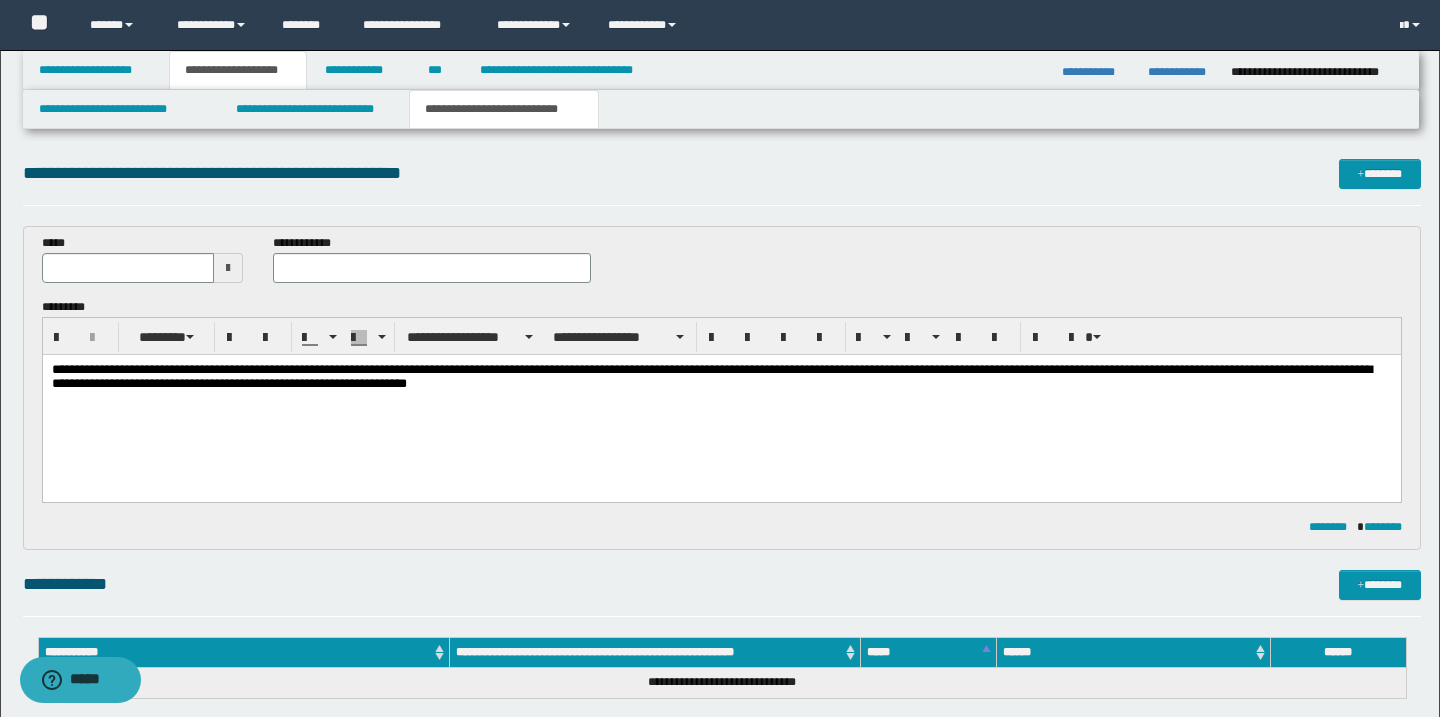 click on "**********" at bounding box center [721, 403] 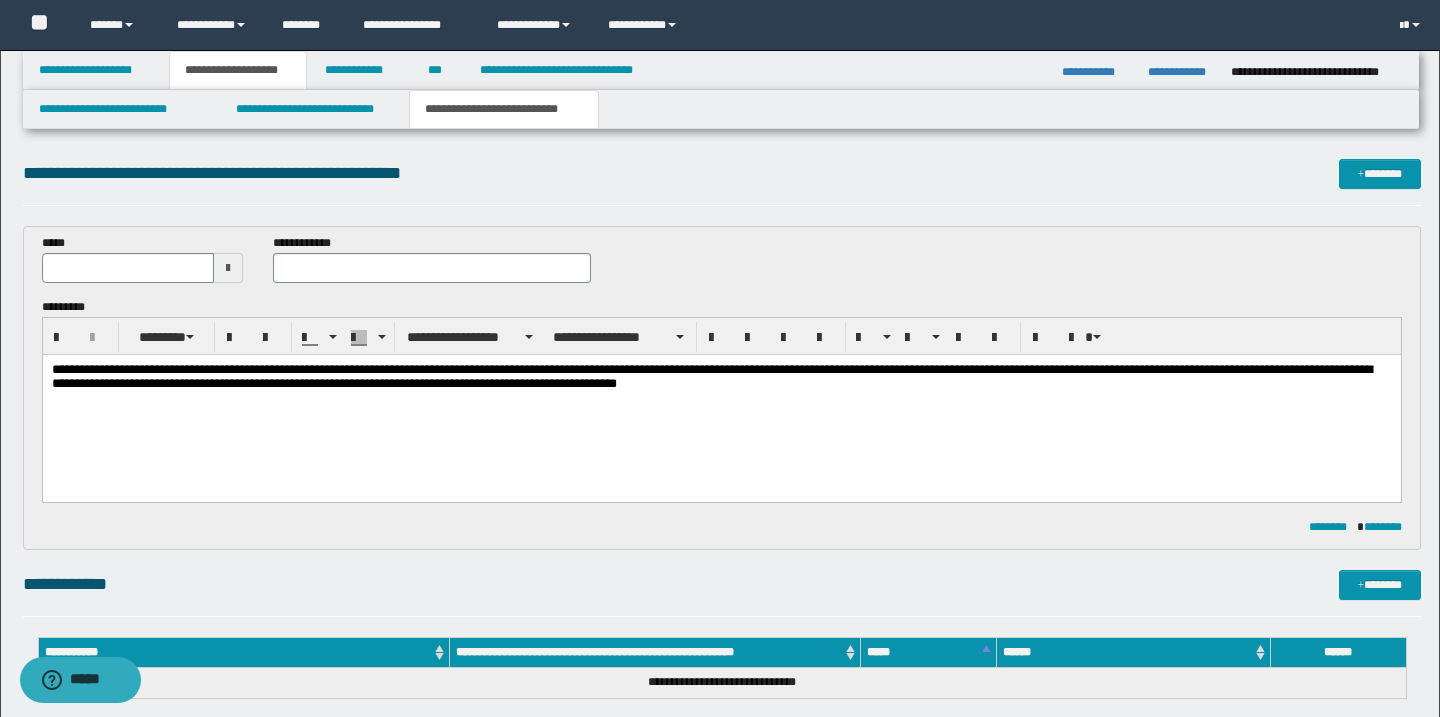 click on "**********" at bounding box center [721, 378] 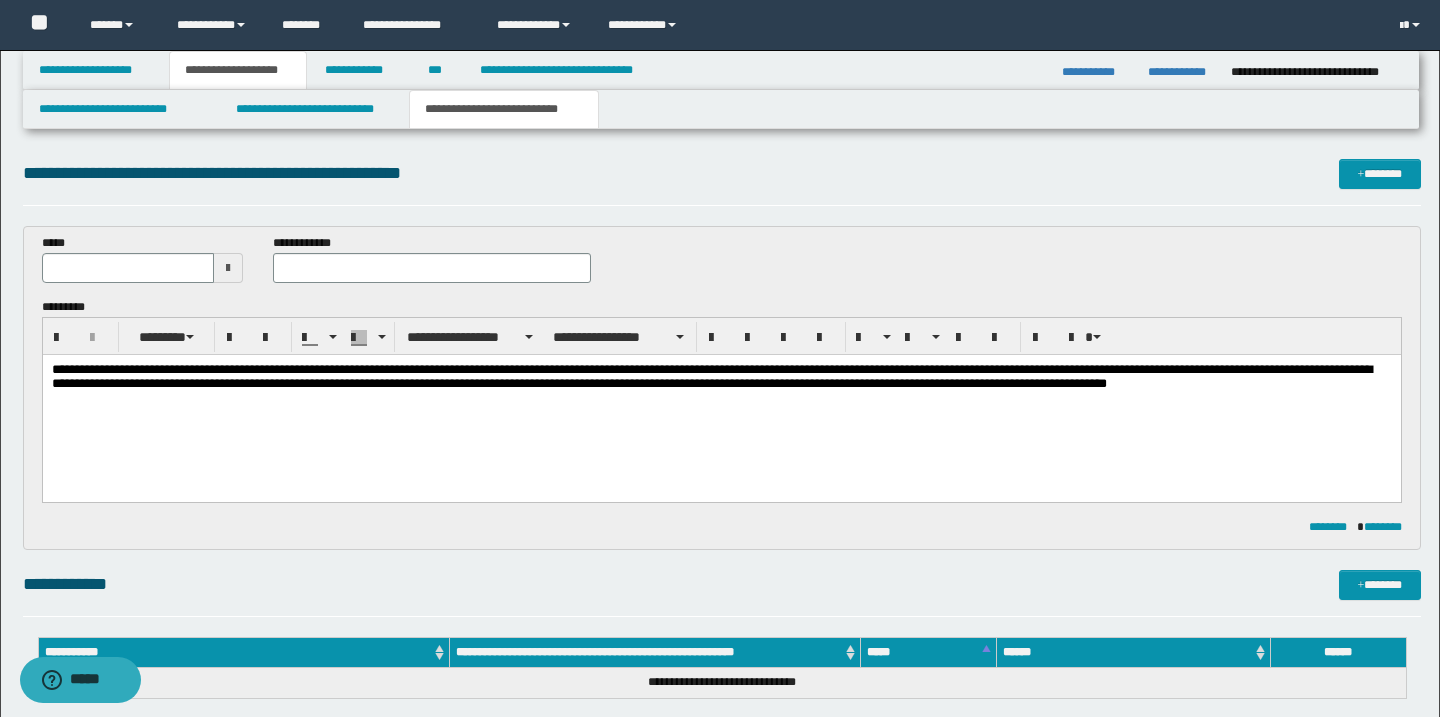 click on "**********" at bounding box center (721, 378) 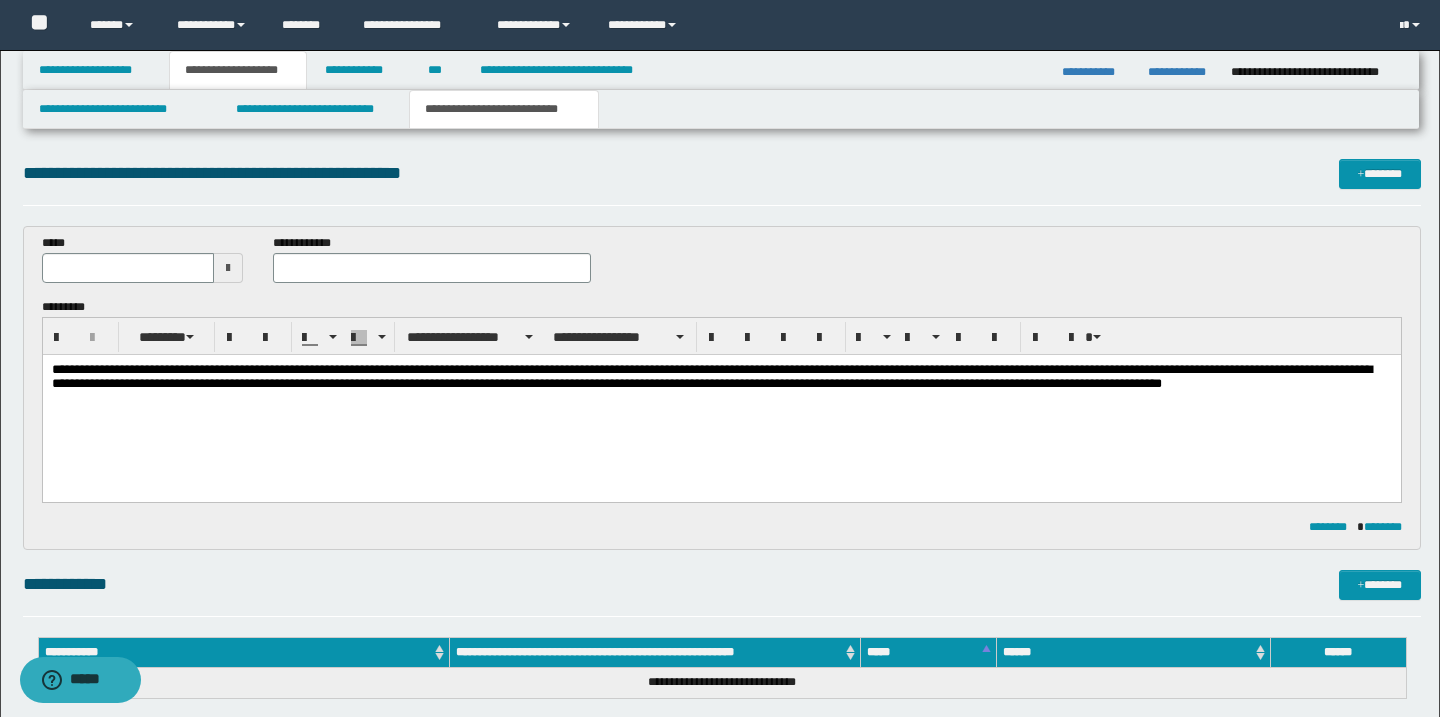 click on "**********" at bounding box center [721, 378] 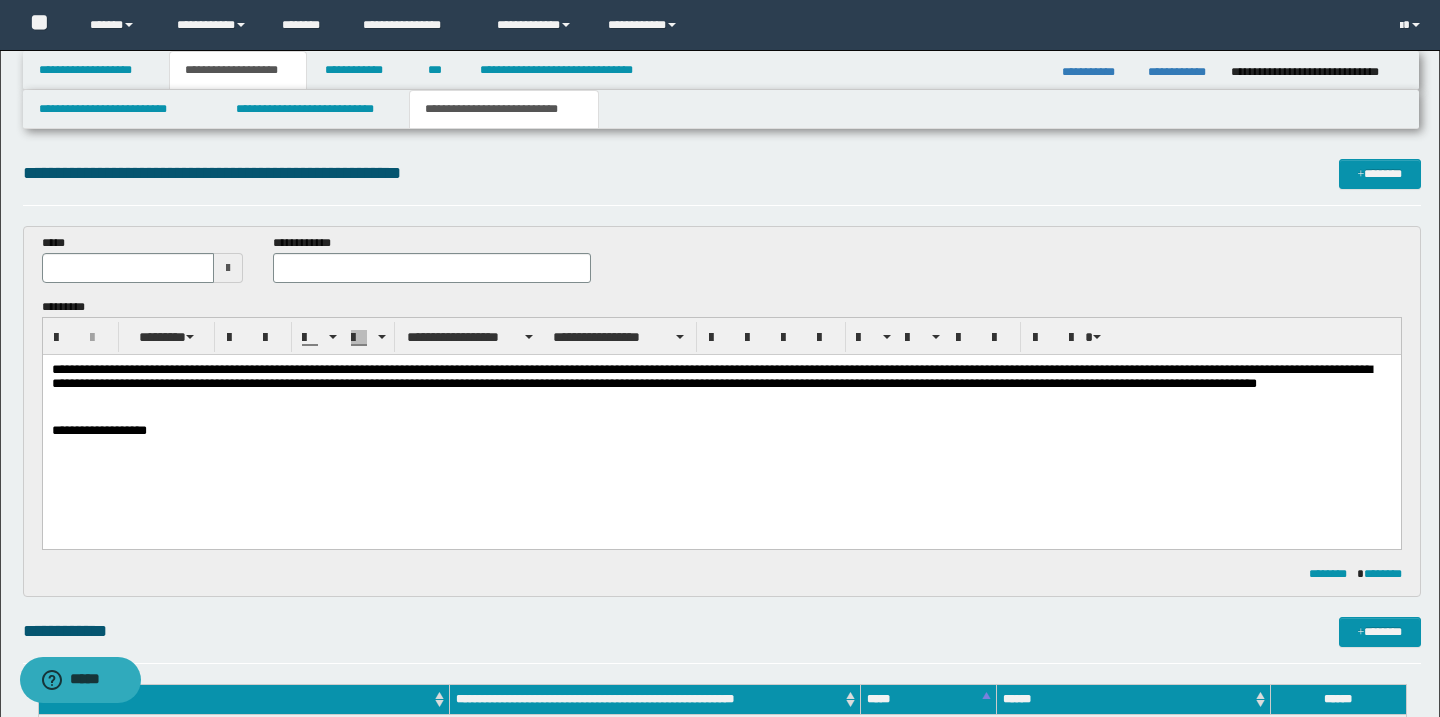 click on "**********" at bounding box center (721, 432) 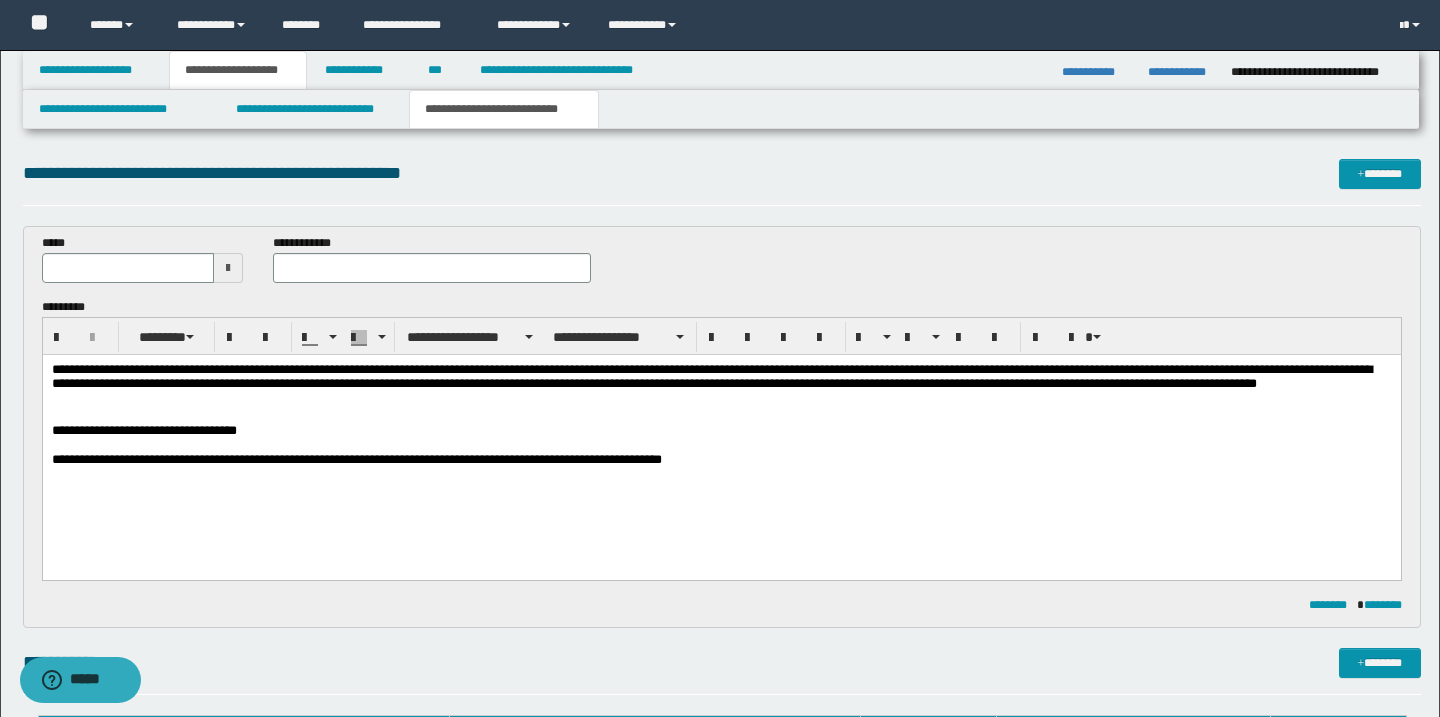 click on "**********" at bounding box center (721, 432) 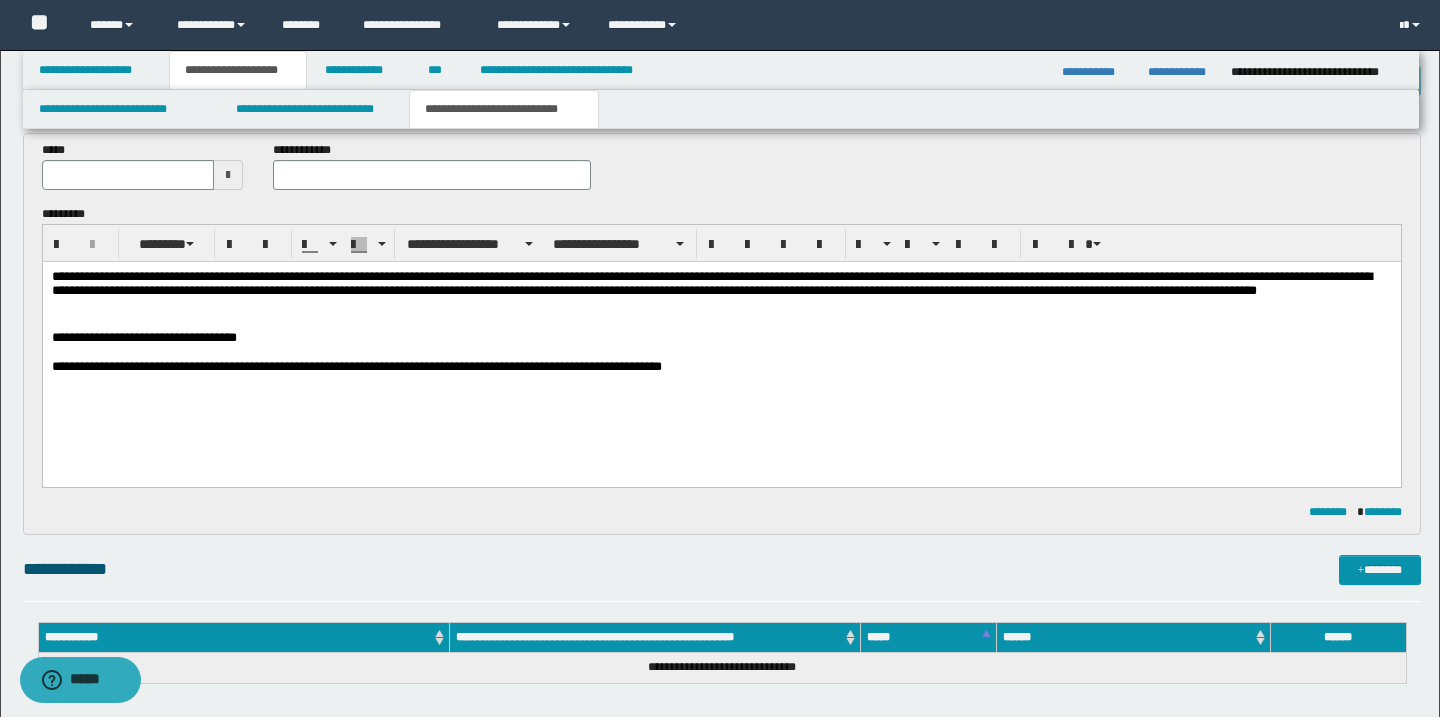 scroll, scrollTop: 0, scrollLeft: 0, axis: both 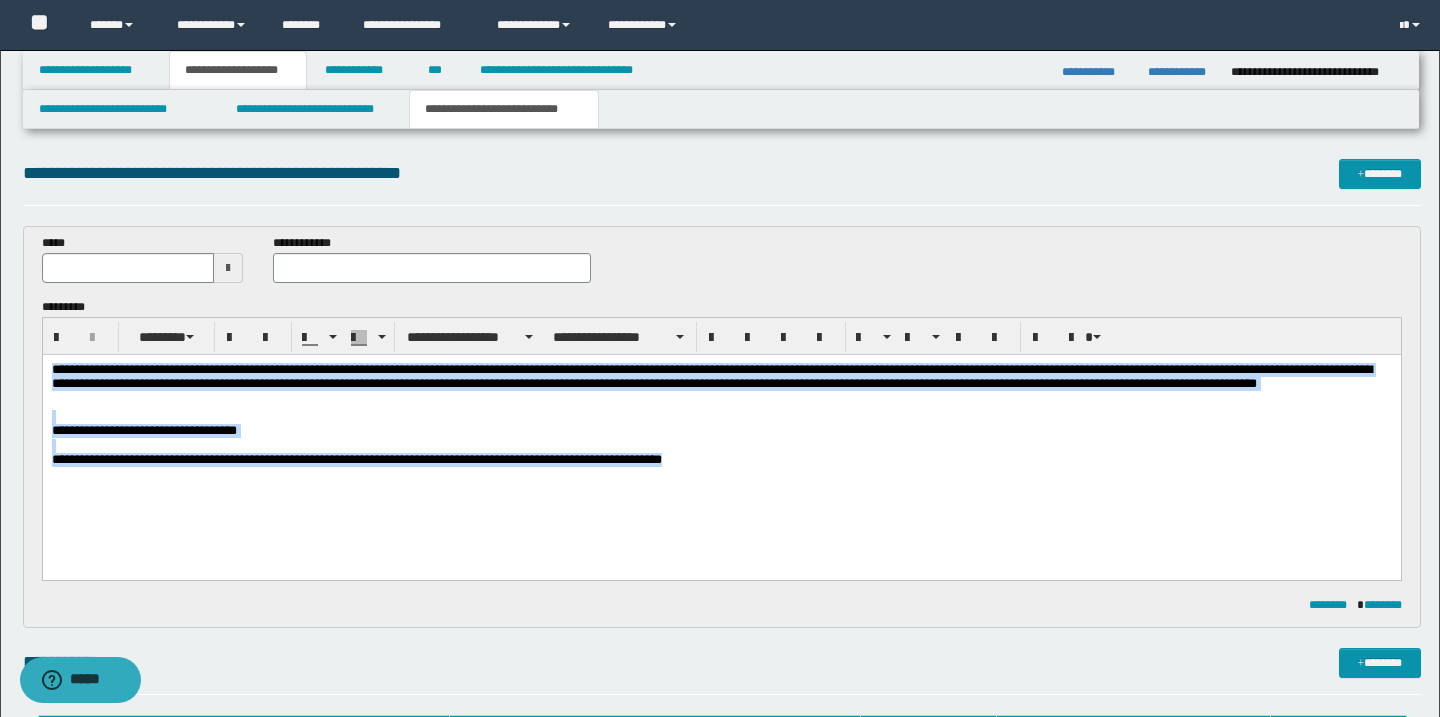 type 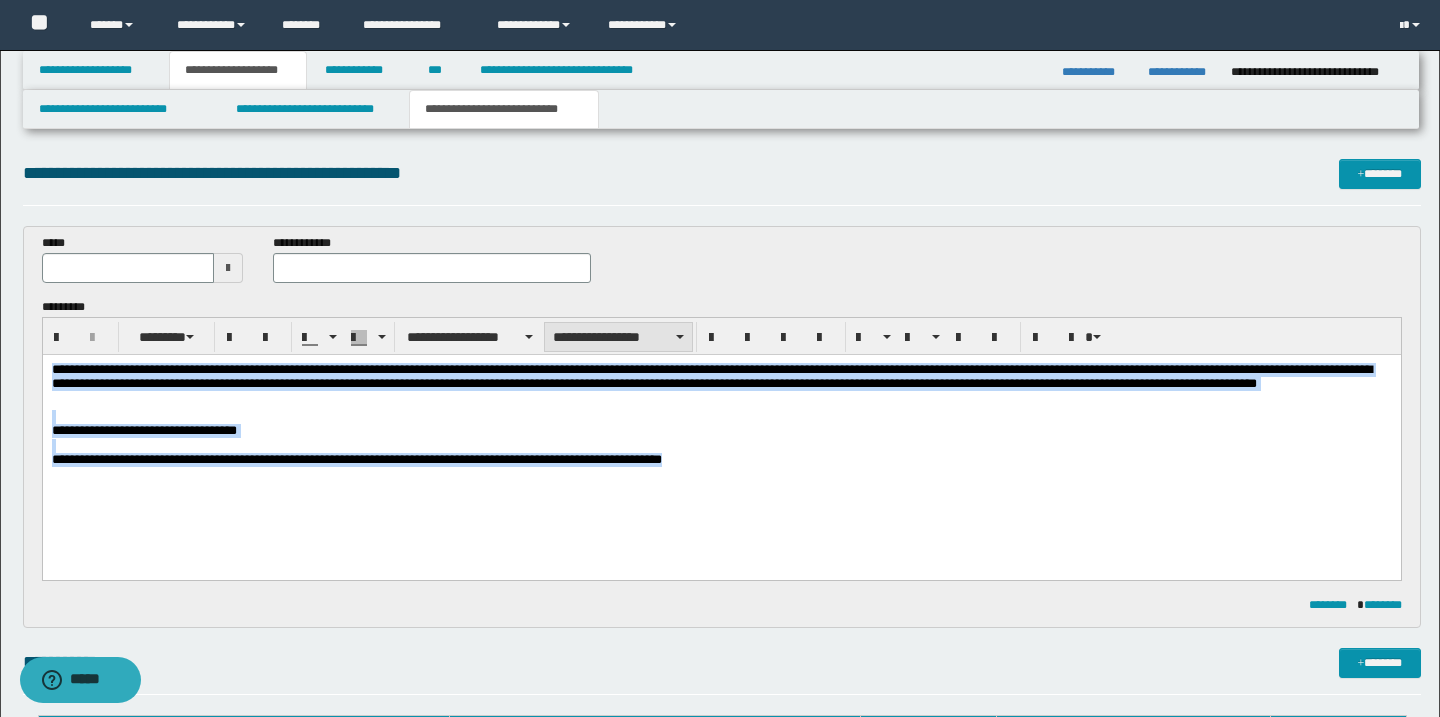 click on "**********" at bounding box center [618, 337] 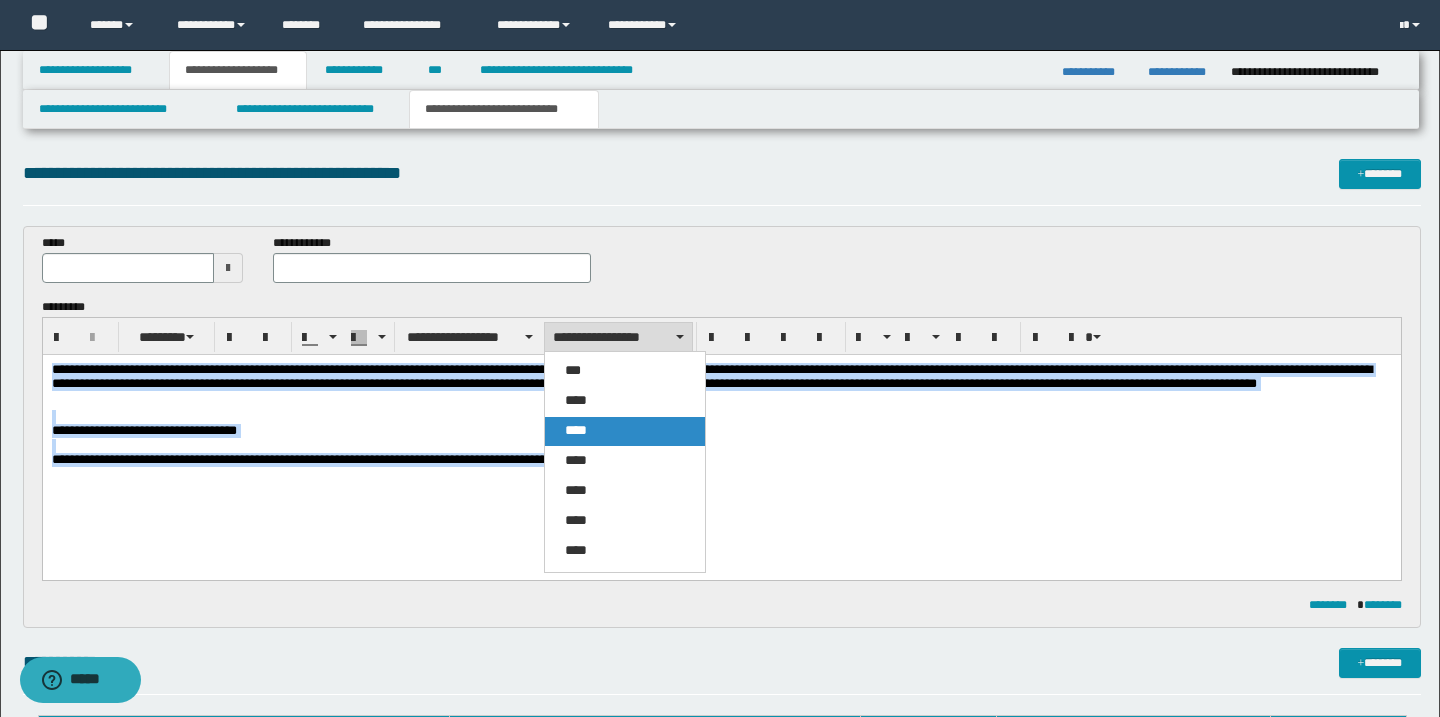 click on "****" at bounding box center [576, 430] 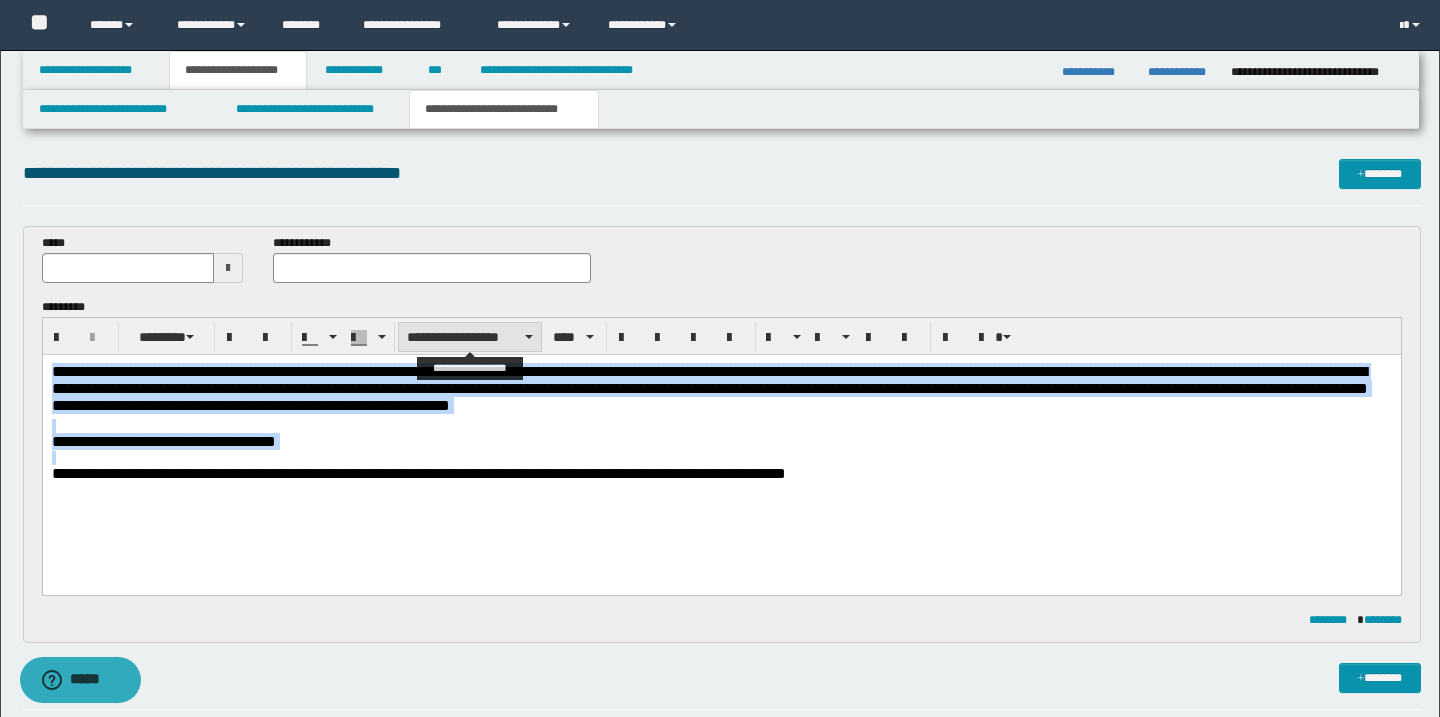click on "**********" at bounding box center (470, 337) 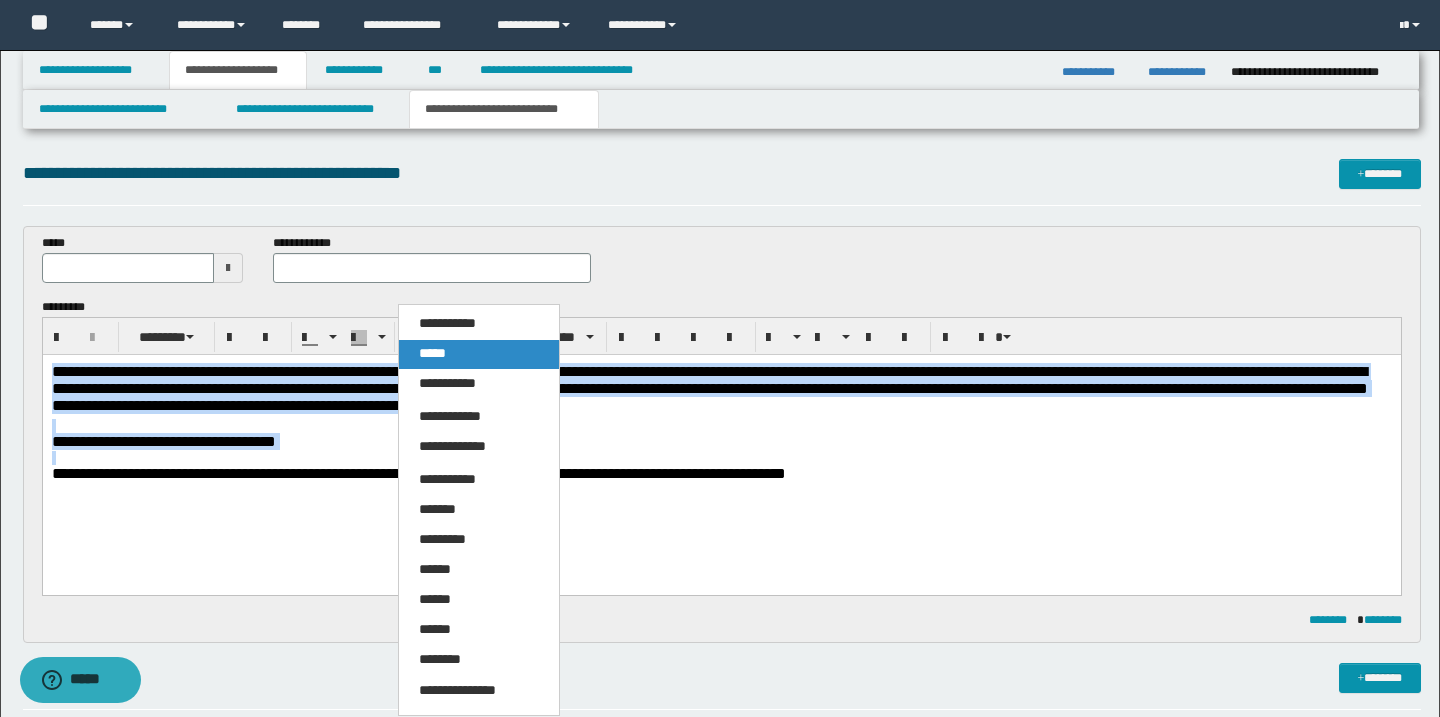 click on "*****" at bounding box center (479, 354) 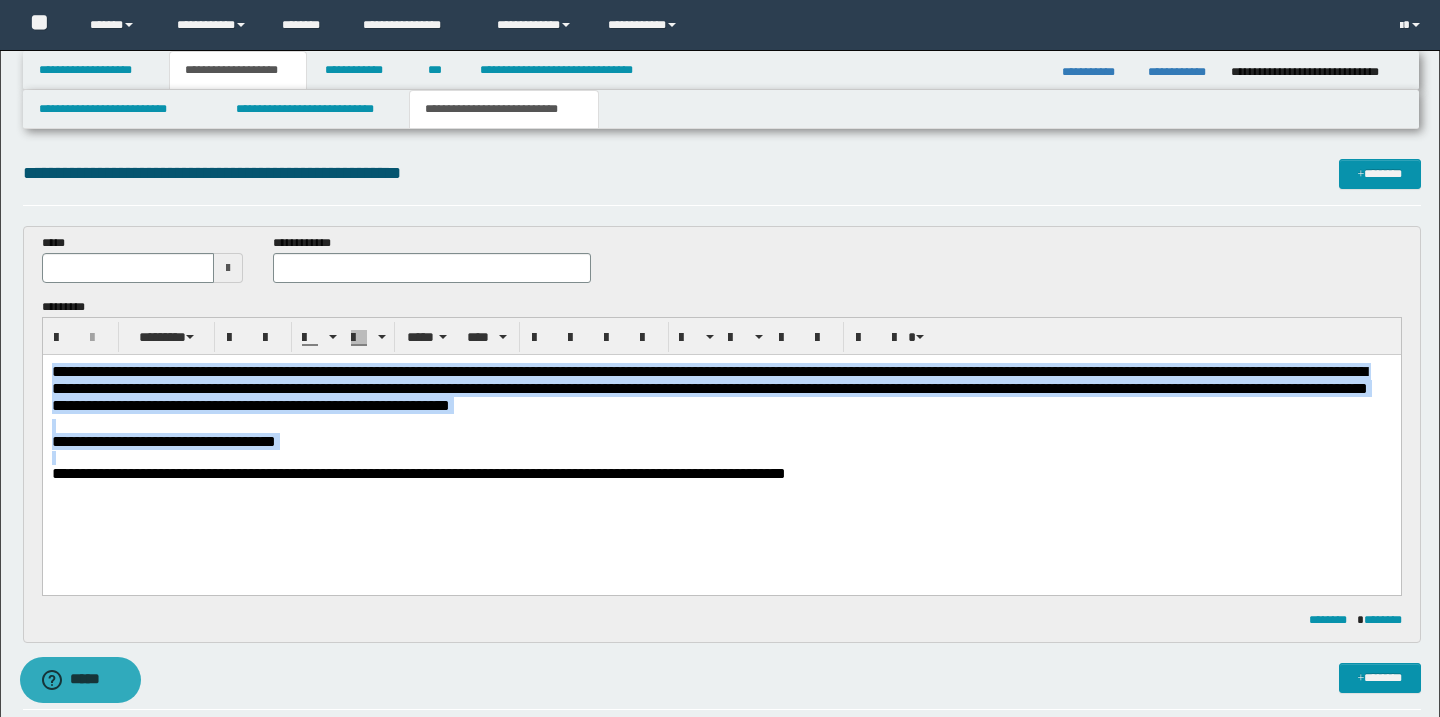 click on "**********" at bounding box center [721, 448] 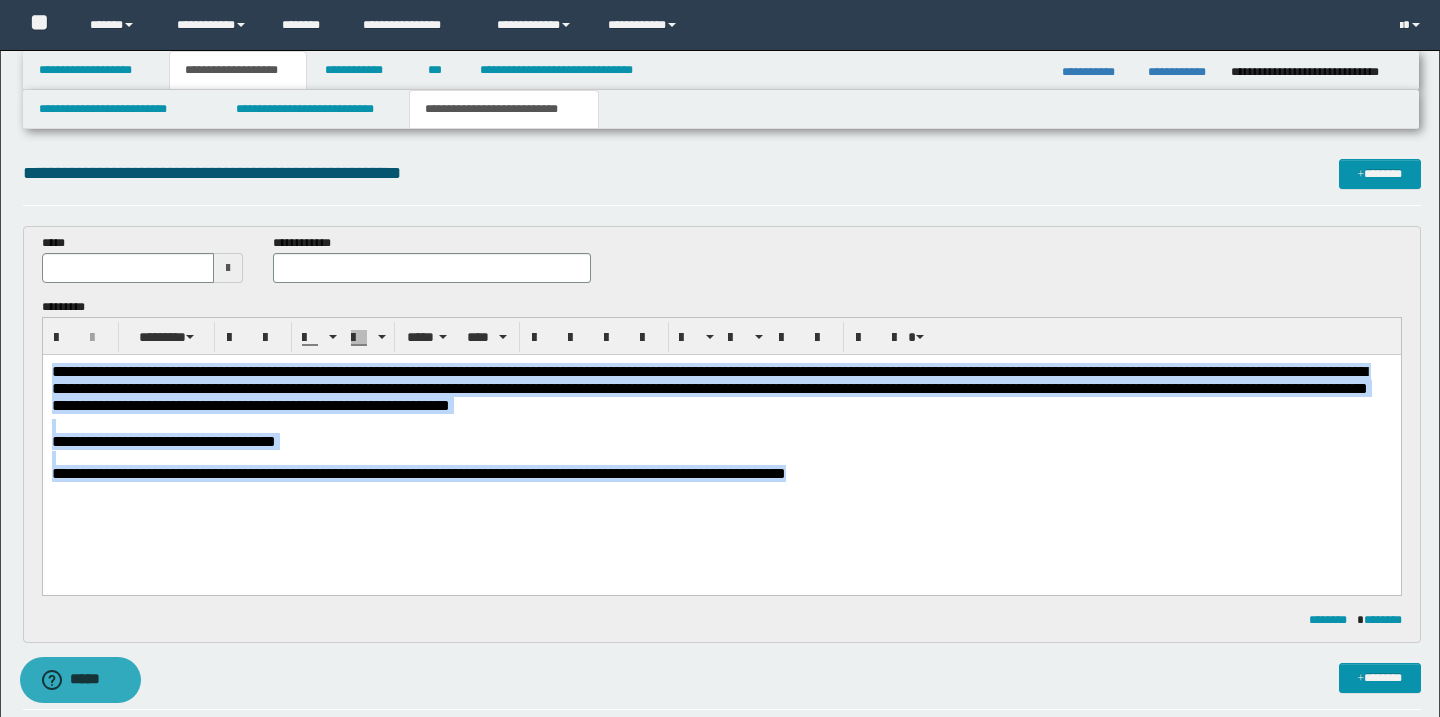 drag, startPoint x: 52, startPoint y: 374, endPoint x: 695, endPoint y: 511, distance: 657.43286 